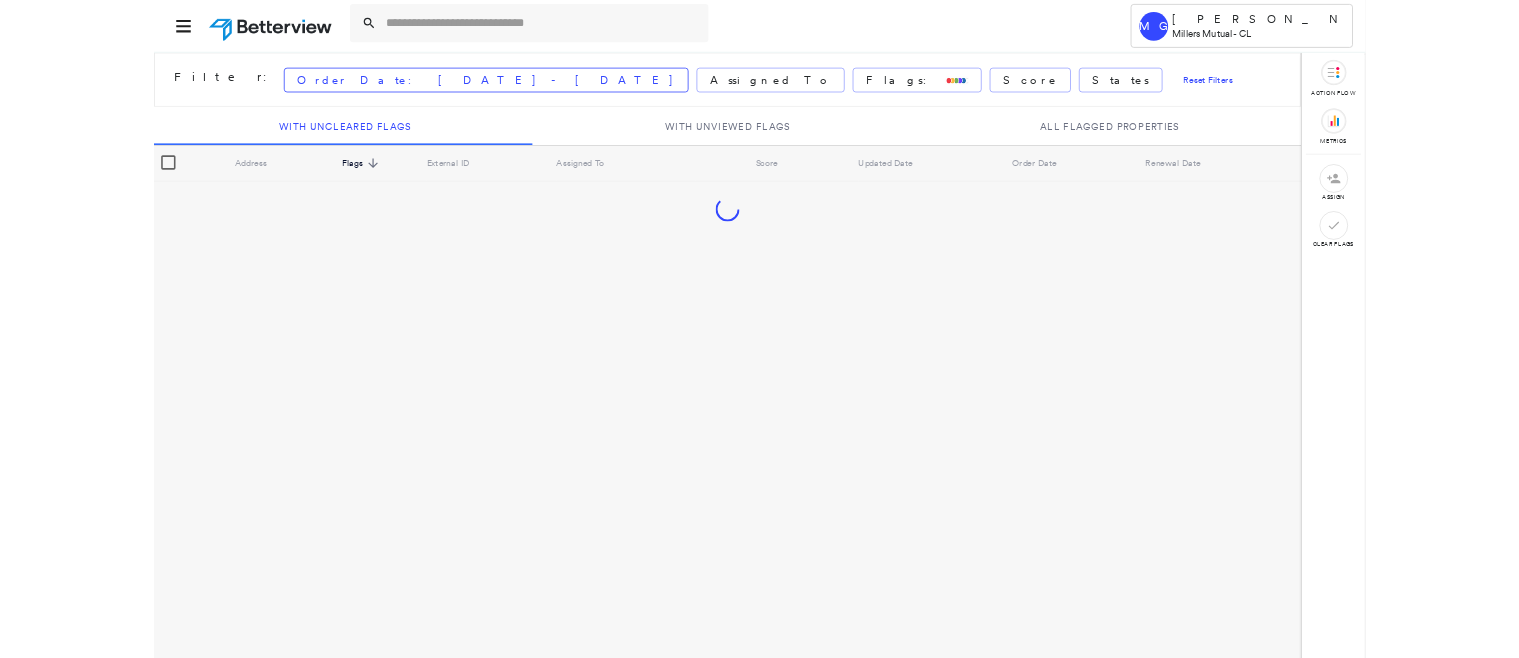 scroll, scrollTop: 0, scrollLeft: 0, axis: both 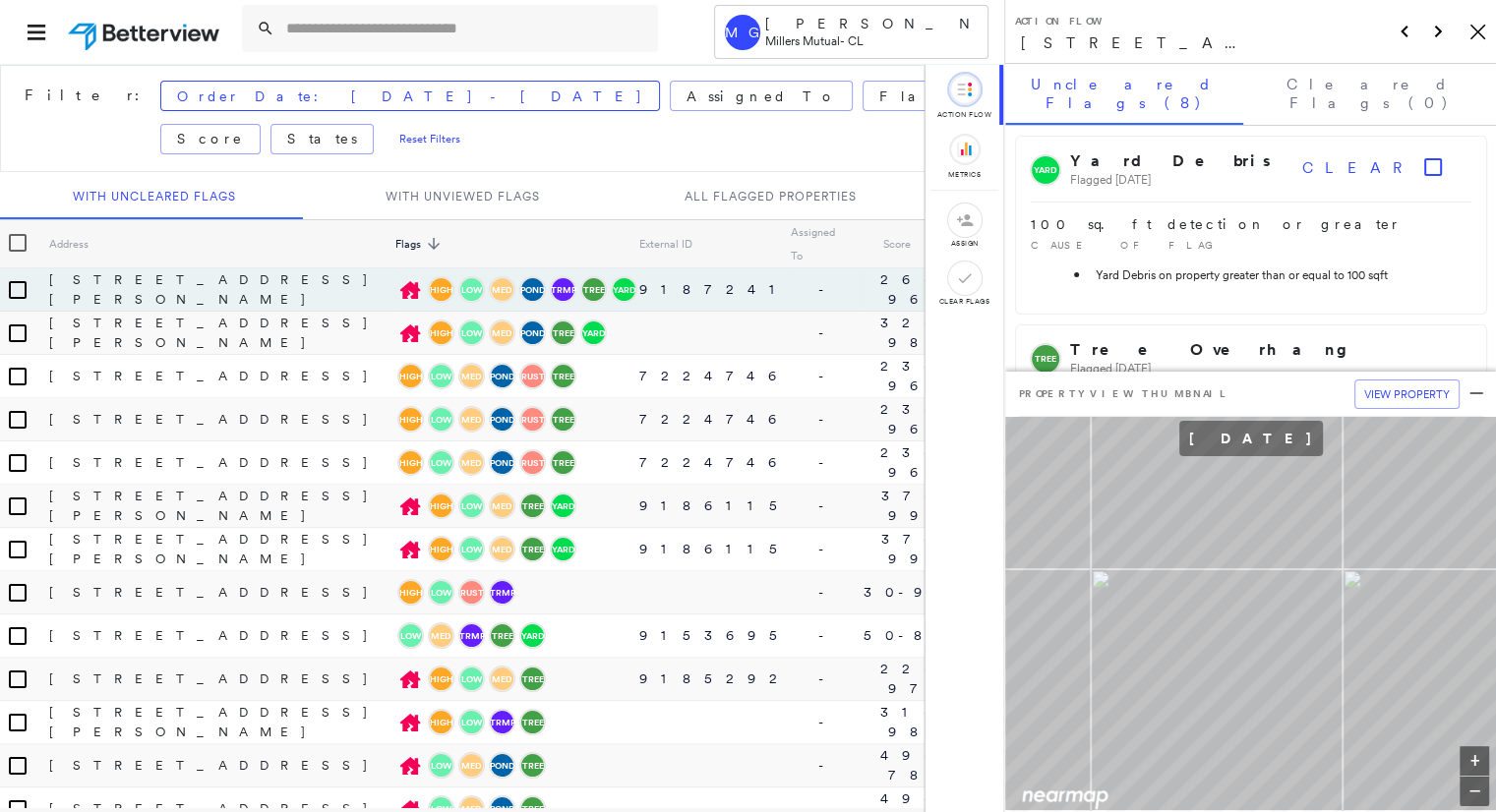 click on "Icon_Closemodal" 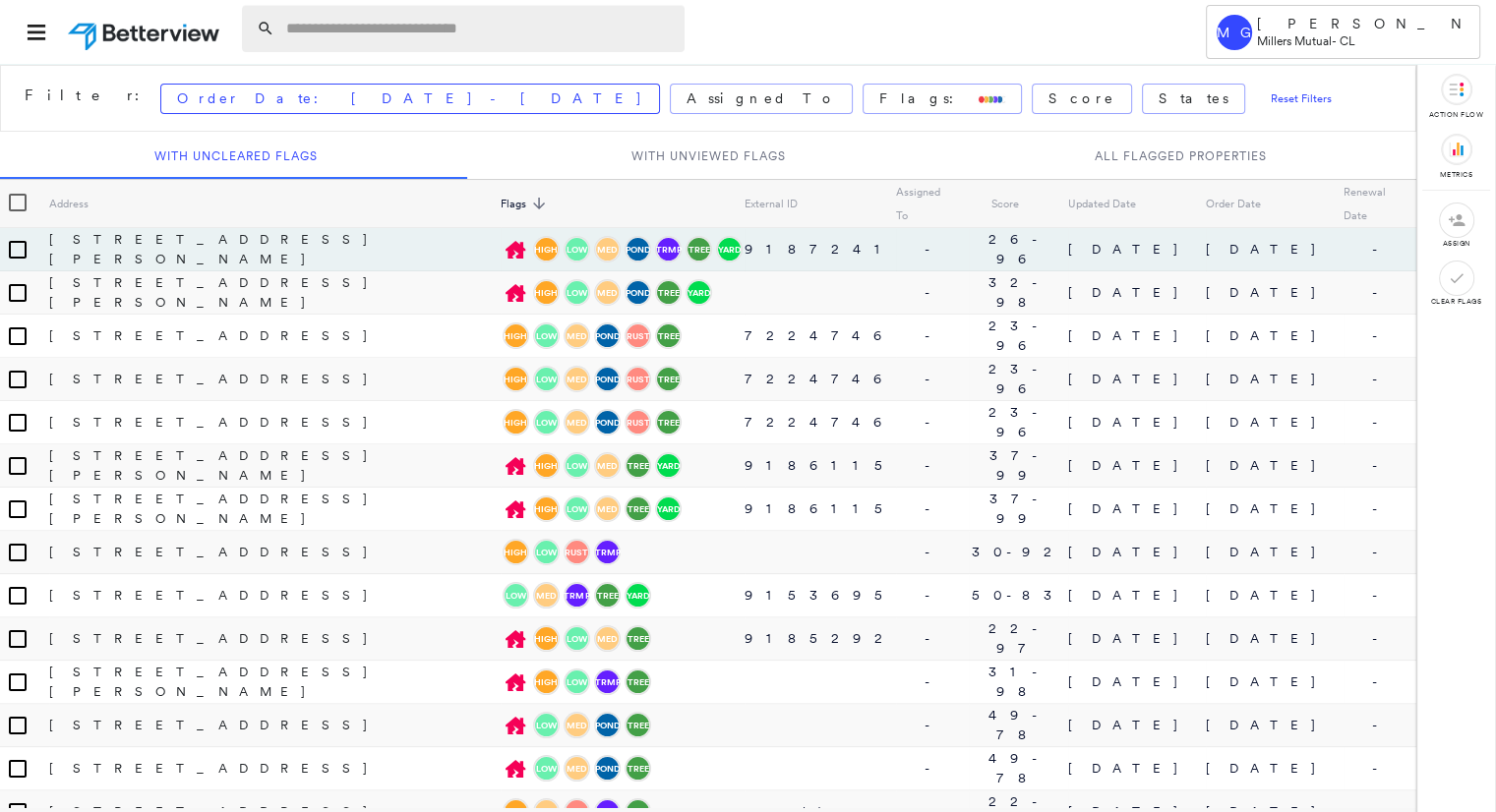 click at bounding box center [479, 29] 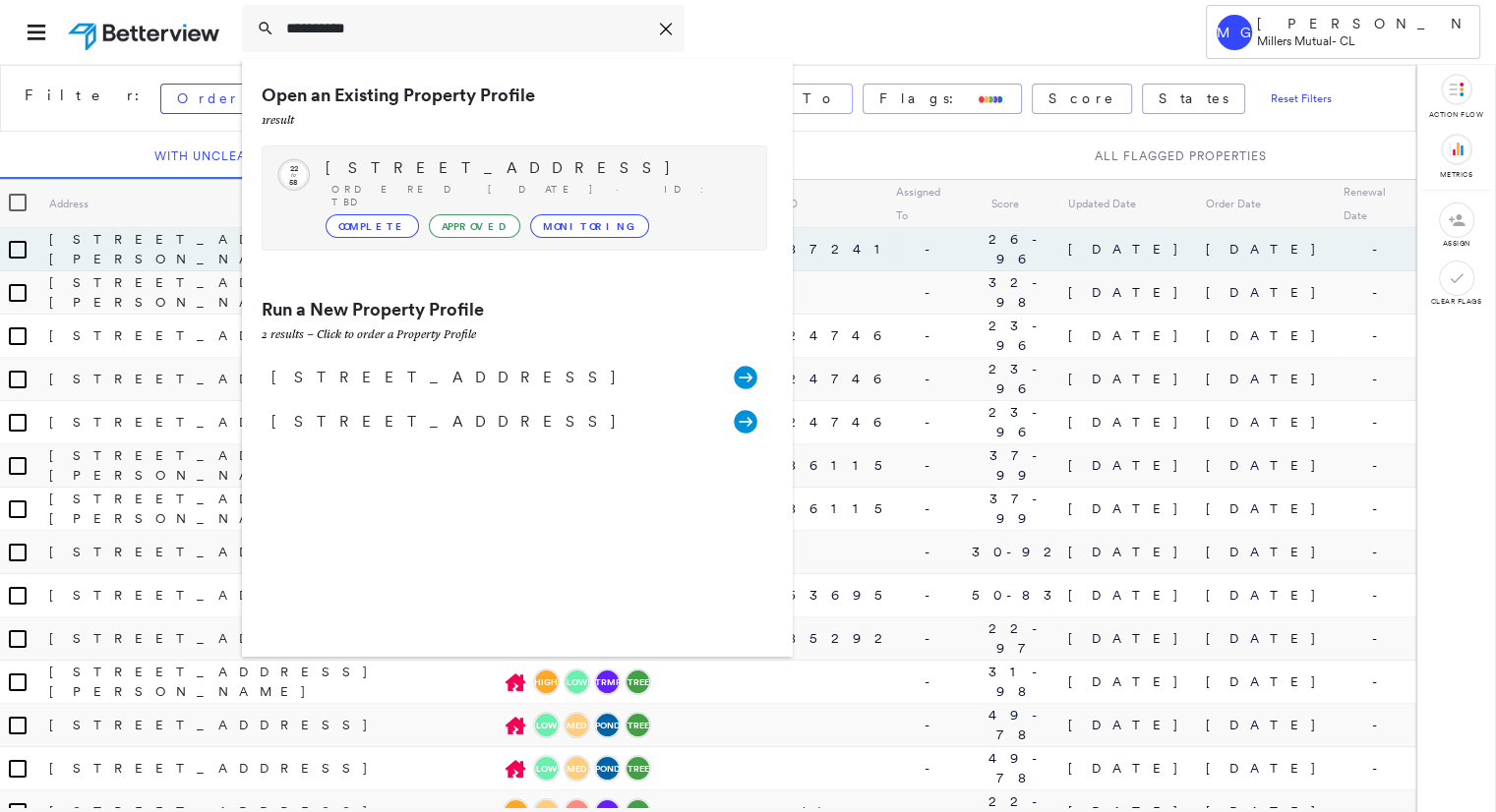 type on "*********" 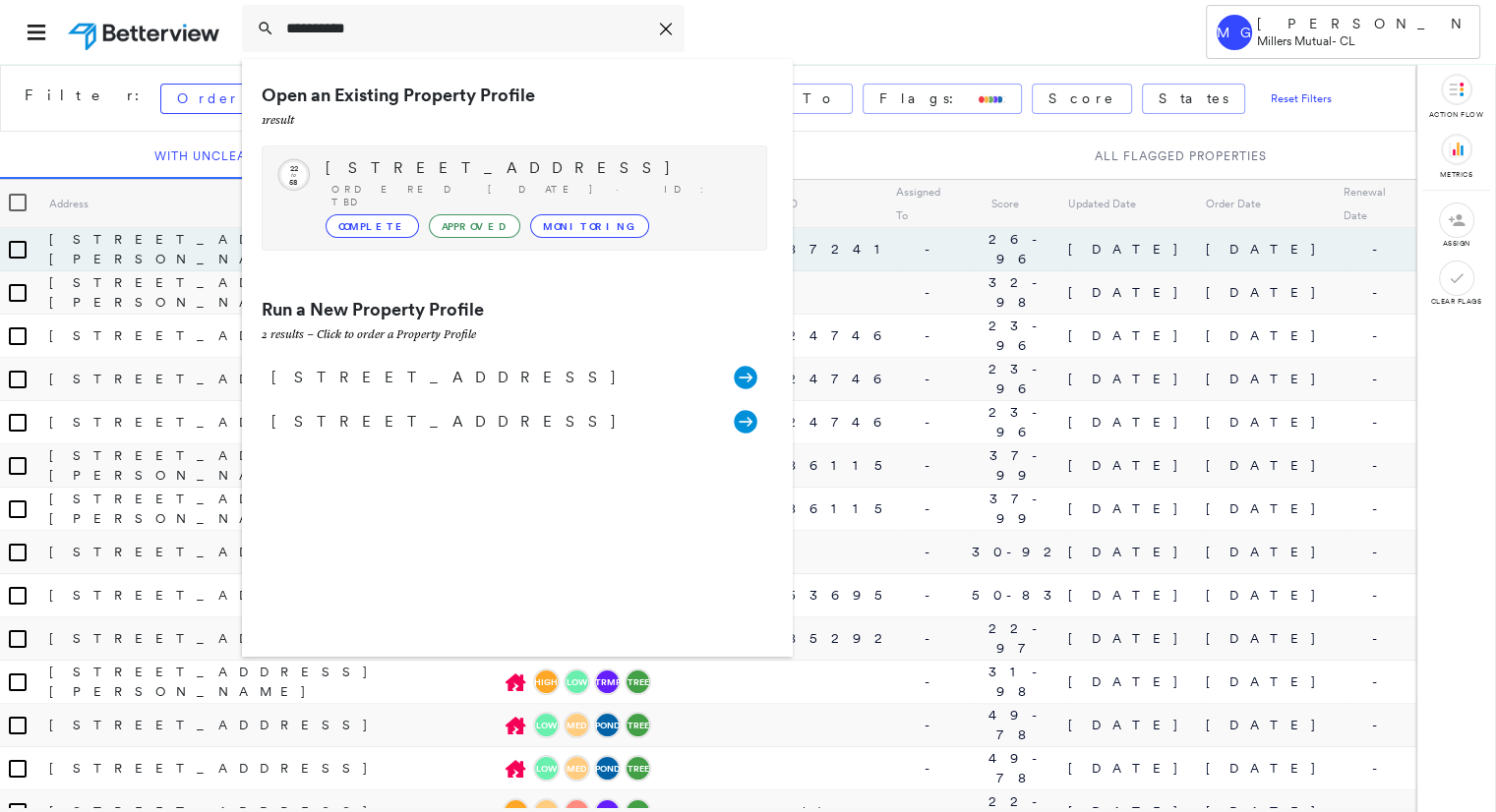 click on "Complete" at bounding box center [372, 226] 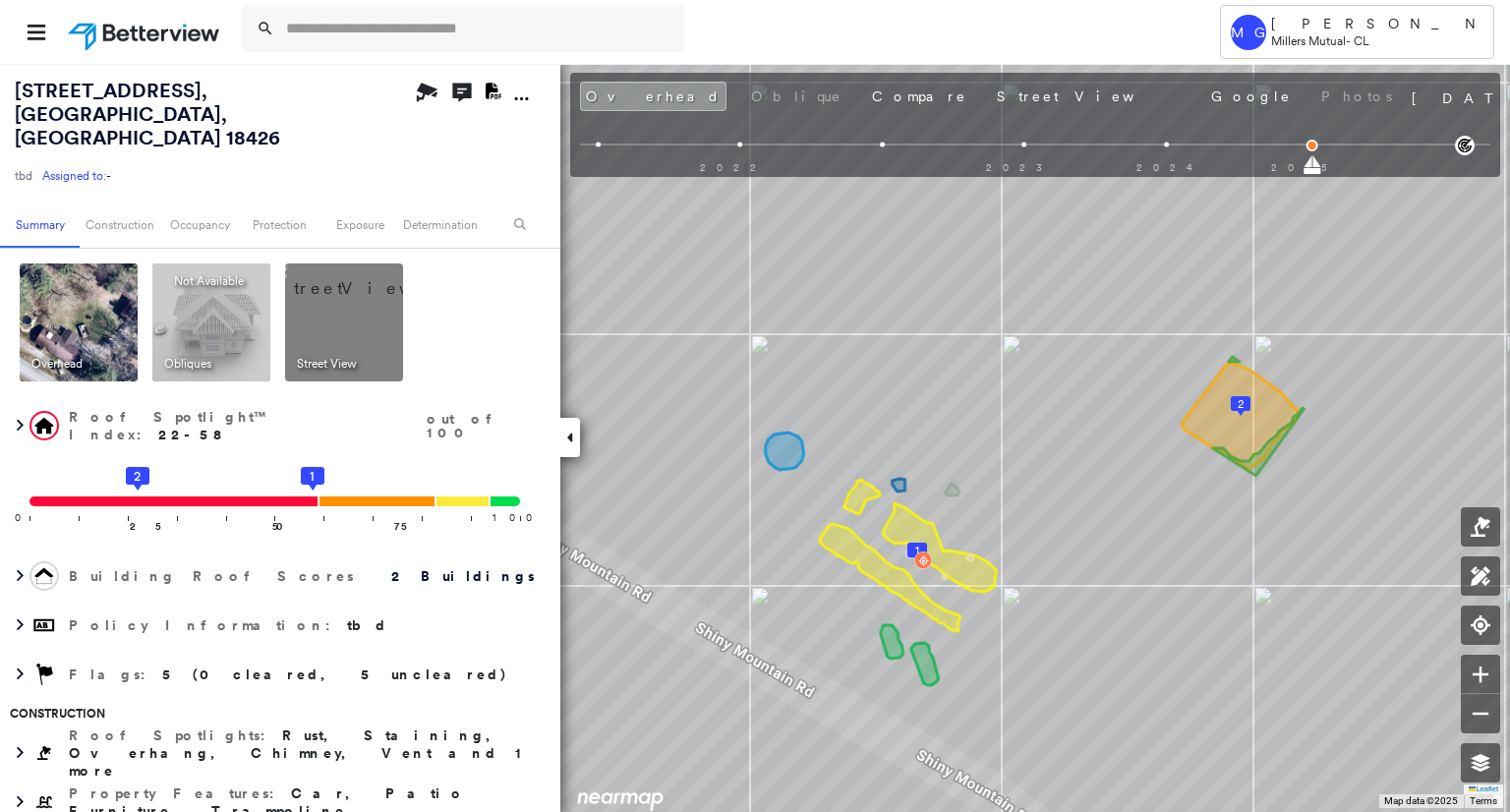 click at bounding box center (368, 278) 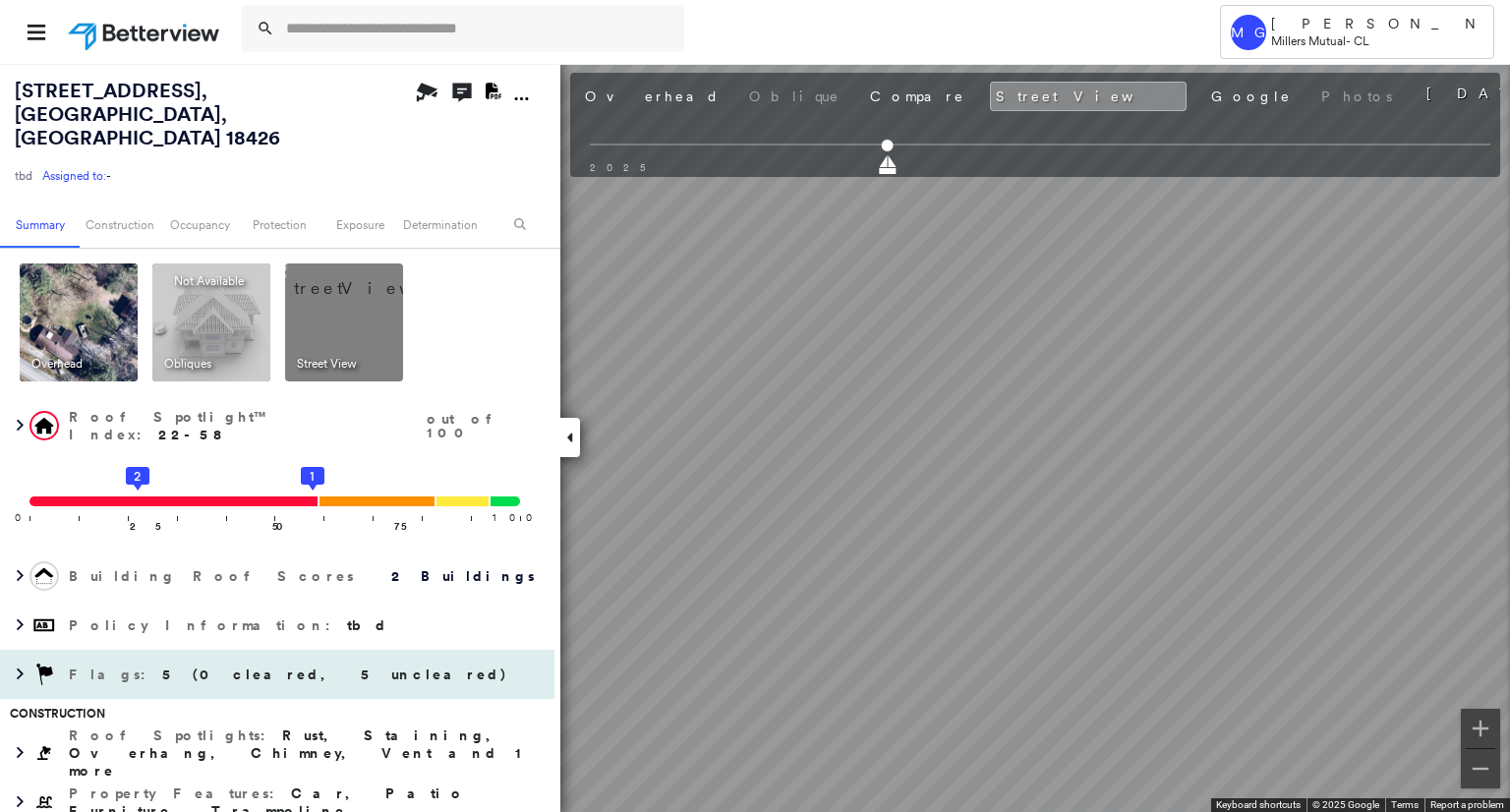 click on "[STREET_ADDRESS] tbd Assigned to:  - Assigned to:  - tbd Assigned to:  - Open Comments Download PDF Report Summary Construction Occupancy Protection Exposure Determination Overhead Obliques Not Available ; Street View Roof Spotlight™ Index :  22-58 out of 100 0 100 25 2 50 75 1 Building Roof Scores 2 Buildings Policy Information :  tbd Flags :  5 (0 cleared, 5 uncleared) Construction Roof Spotlights :  Rust, Staining, Overhang, Chimney, Vent and 1 more Property Features :  Car, Patio Furniture, Trampoline Roof Size & Shape :  2 buildings  Occupancy Place Detail Protection Exposure FEMA Risk Index Additional Perils Determination Flags :  5 (0 cleared, 5 uncleared) Uncleared Flags (5) Cleared Flags  (0) Tree Tree Overhang Flagged [DATE] Clear TRMP Trampoline Flagged [DATE] Clear RUST Rust Flagged [DATE] Clear HIGH High Flagged [DATE] Clear MED Medium Flagged [DATE] Clear Action Taken New Entry History Quote/New Business Terms & Conditions Added ACV Endorsement General" at bounding box center (755, 437) 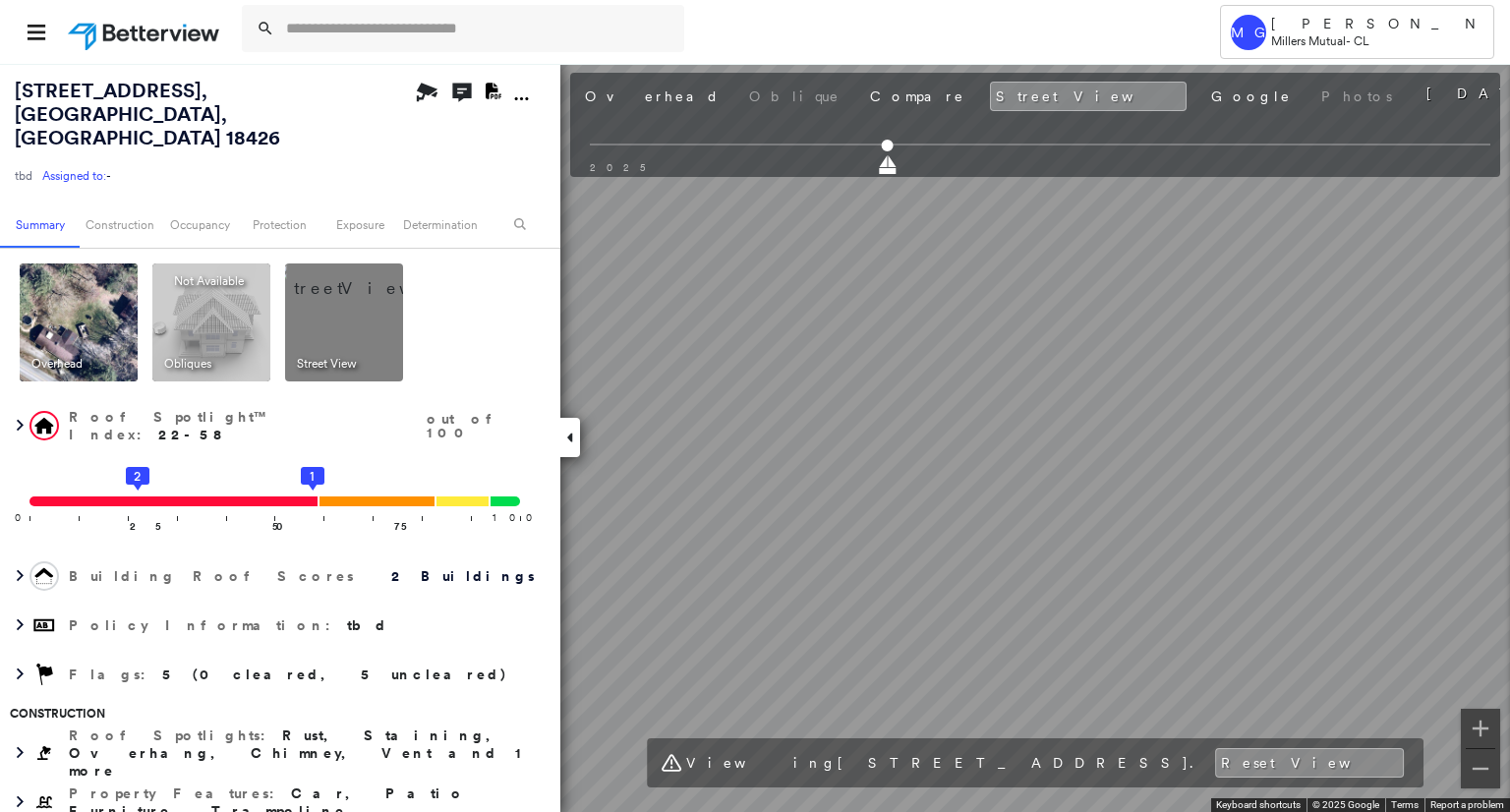click on "Tower MG [PERSON_NAME] Millers Mutual  -   CL [STREET_ADDRESS] tbd Assigned to:  - Assigned to:  - tbd Assigned to:  - Open Comments Download PDF Report Summary Construction Occupancy Protection Exposure Determination Overhead Obliques Not Available ; Street View Roof Spotlight™ Index :  22-58 out of 100 0 100 25 2 50 75 1 Building Roof Scores 2 Buildings Policy Information :  tbd Flags :  5 (0 cleared, 5 uncleared) Construction Roof Spotlights :  Rust, Staining, Overhang, Chimney, Vent and 1 more Property Features :  Car, Patio Furniture, Trampoline Roof Size & Shape :  2 buildings  Occupancy Place Detail Protection Exposure FEMA Risk Index Additional Perils Determination Flags :  5 (0 cleared, 5 uncleared) Uncleared Flags (5) Cleared Flags  (0) Tree Tree Overhang Flagged [DATE] Clear TRMP Trampoline Flagged [DATE] Clear RUST Rust Flagged [DATE] Clear HIGH High Flagged [DATE] Clear MED Medium Flagged [DATE] Clear Action Taken New Entry History Quote/New Business Save" at bounding box center (755, 406) 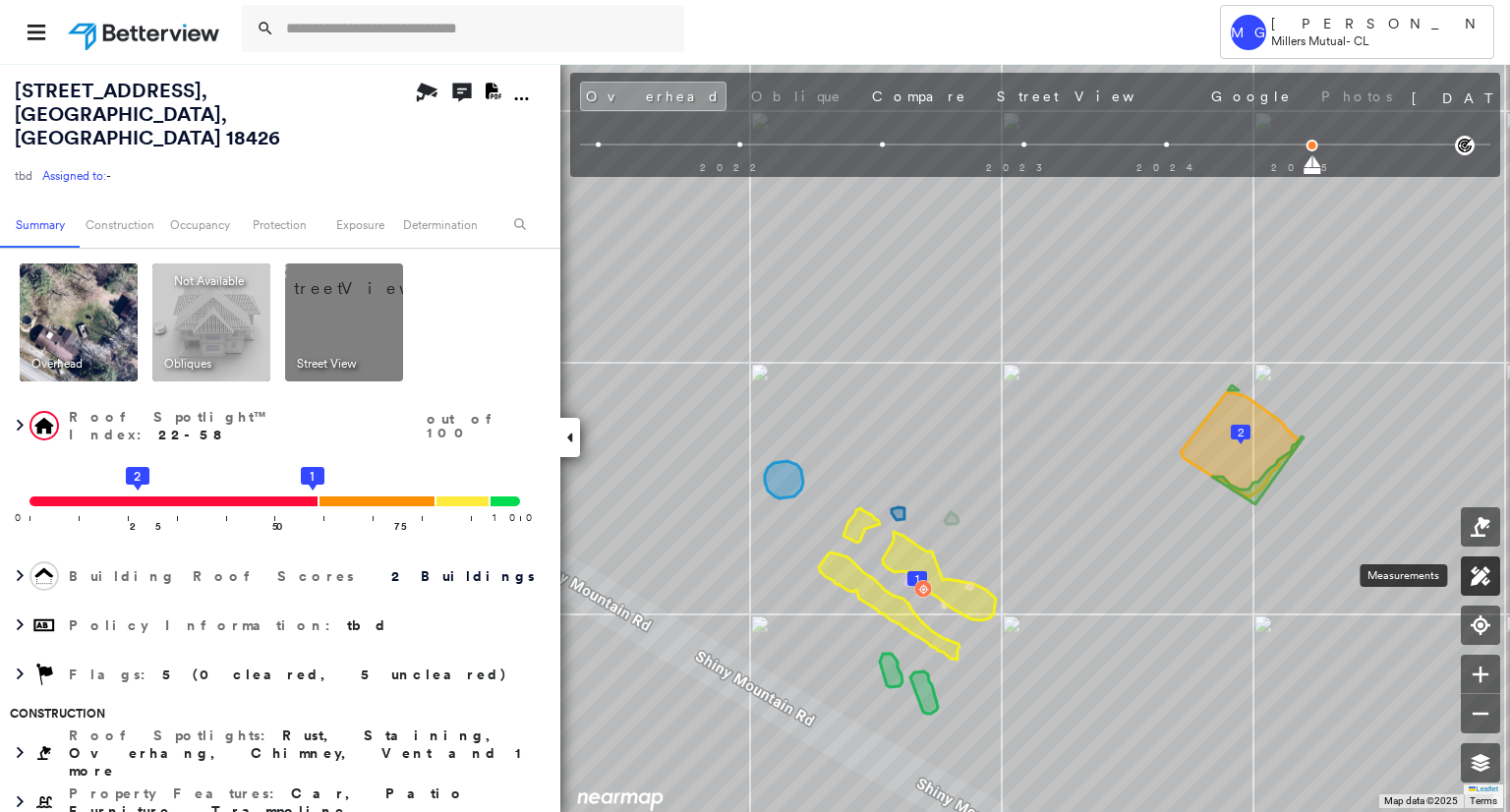 click 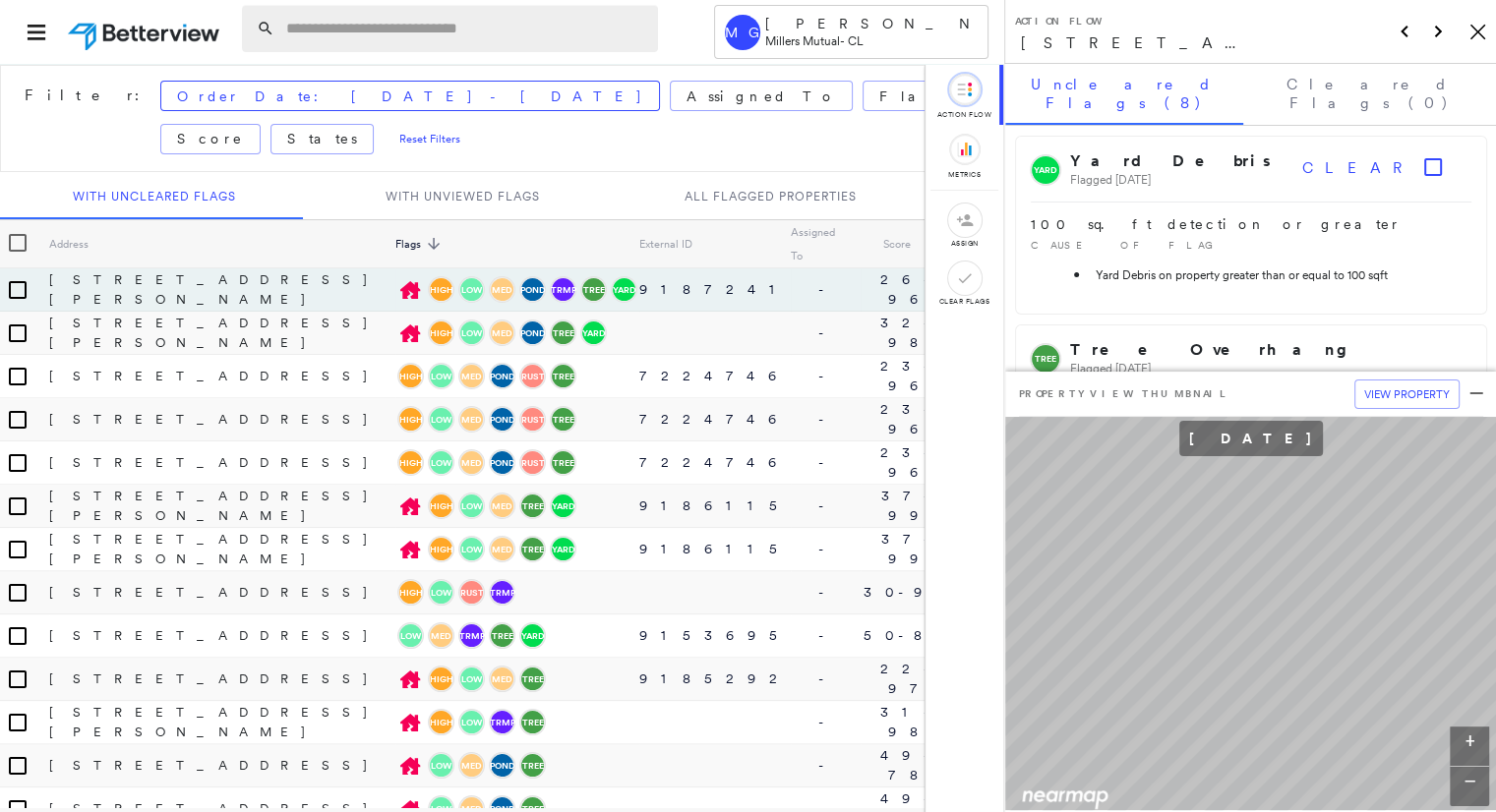 click at bounding box center [466, 29] 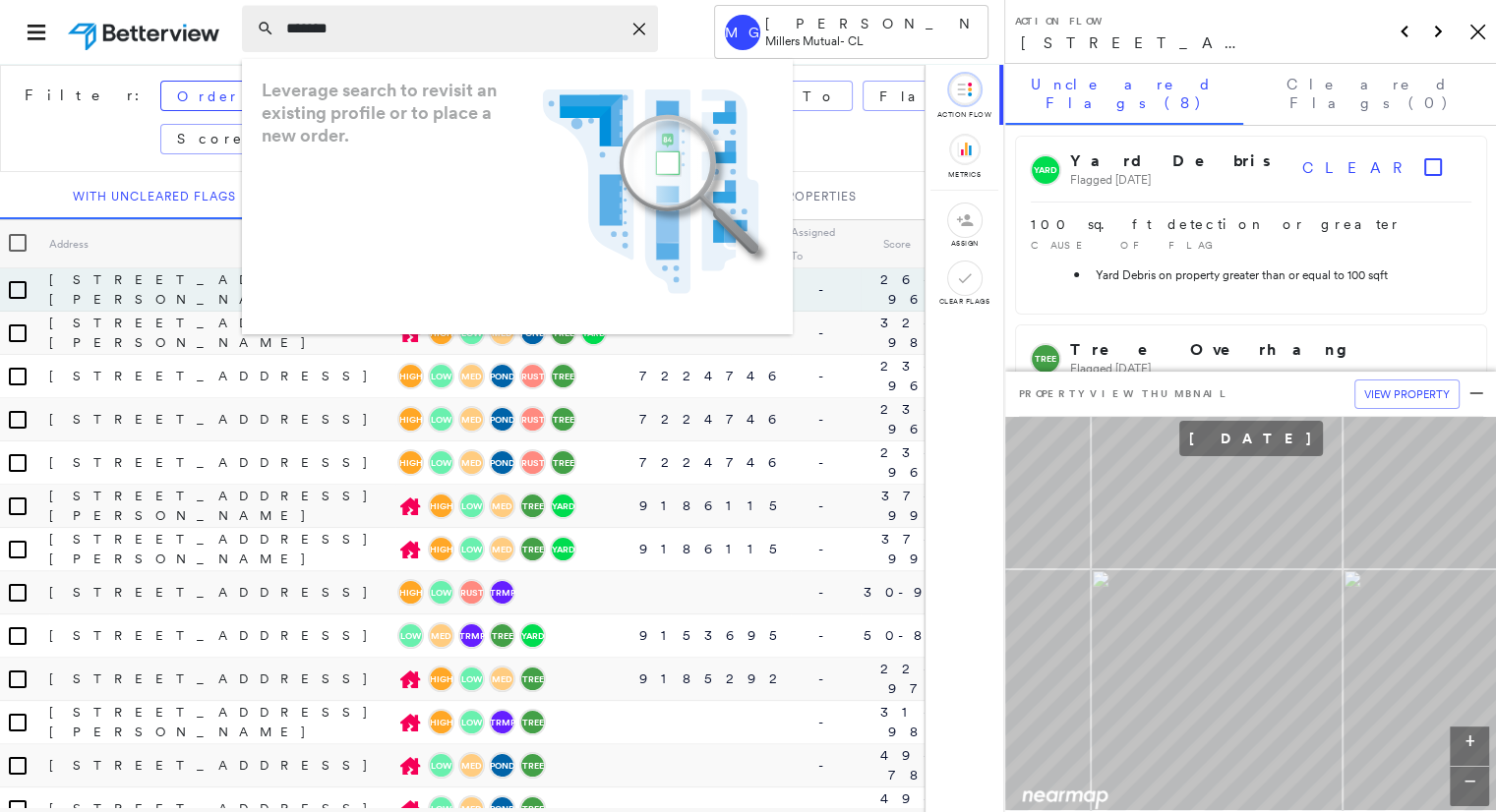 type on "*******" 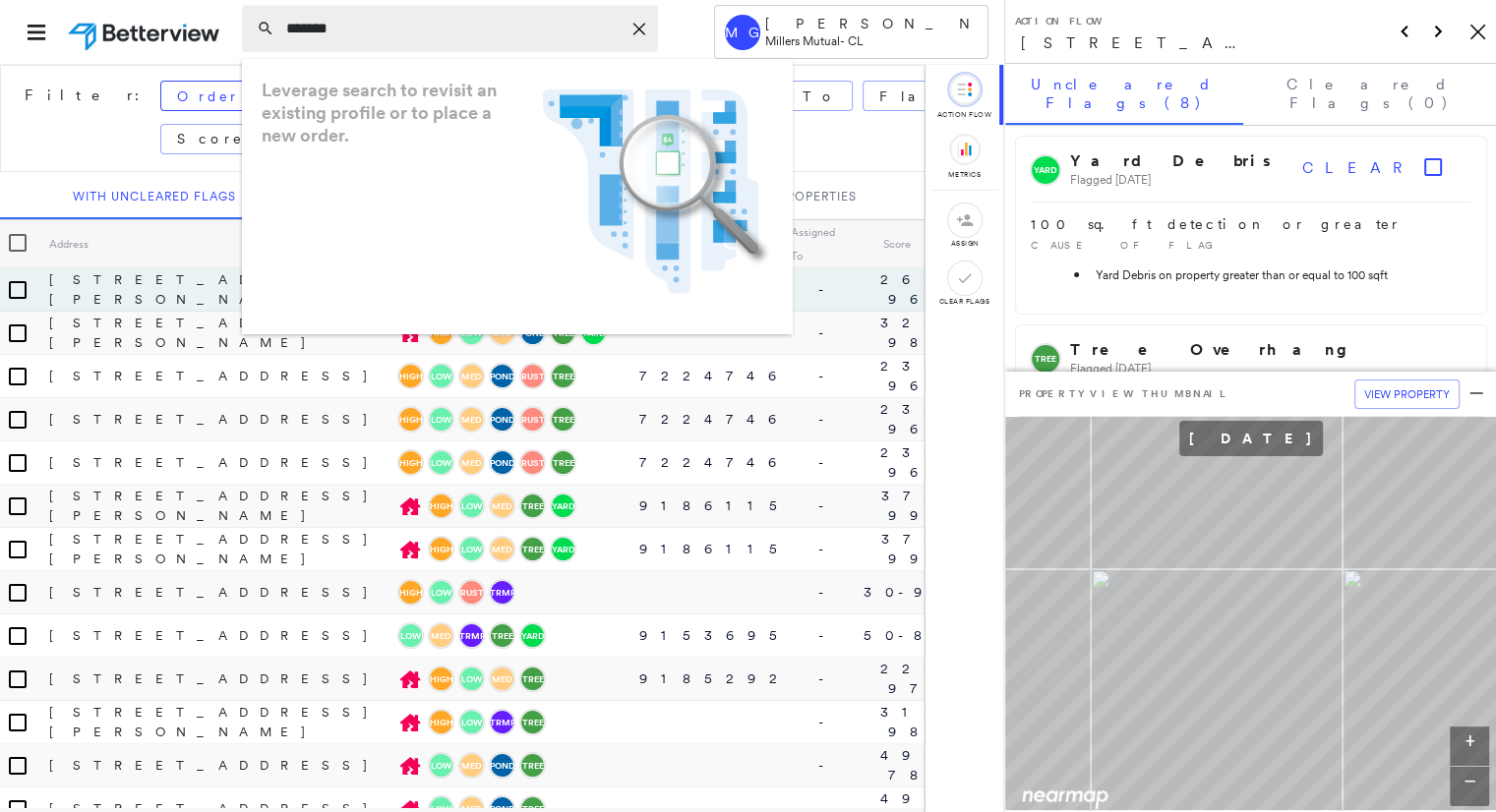 click on "Icon_Closemodal" 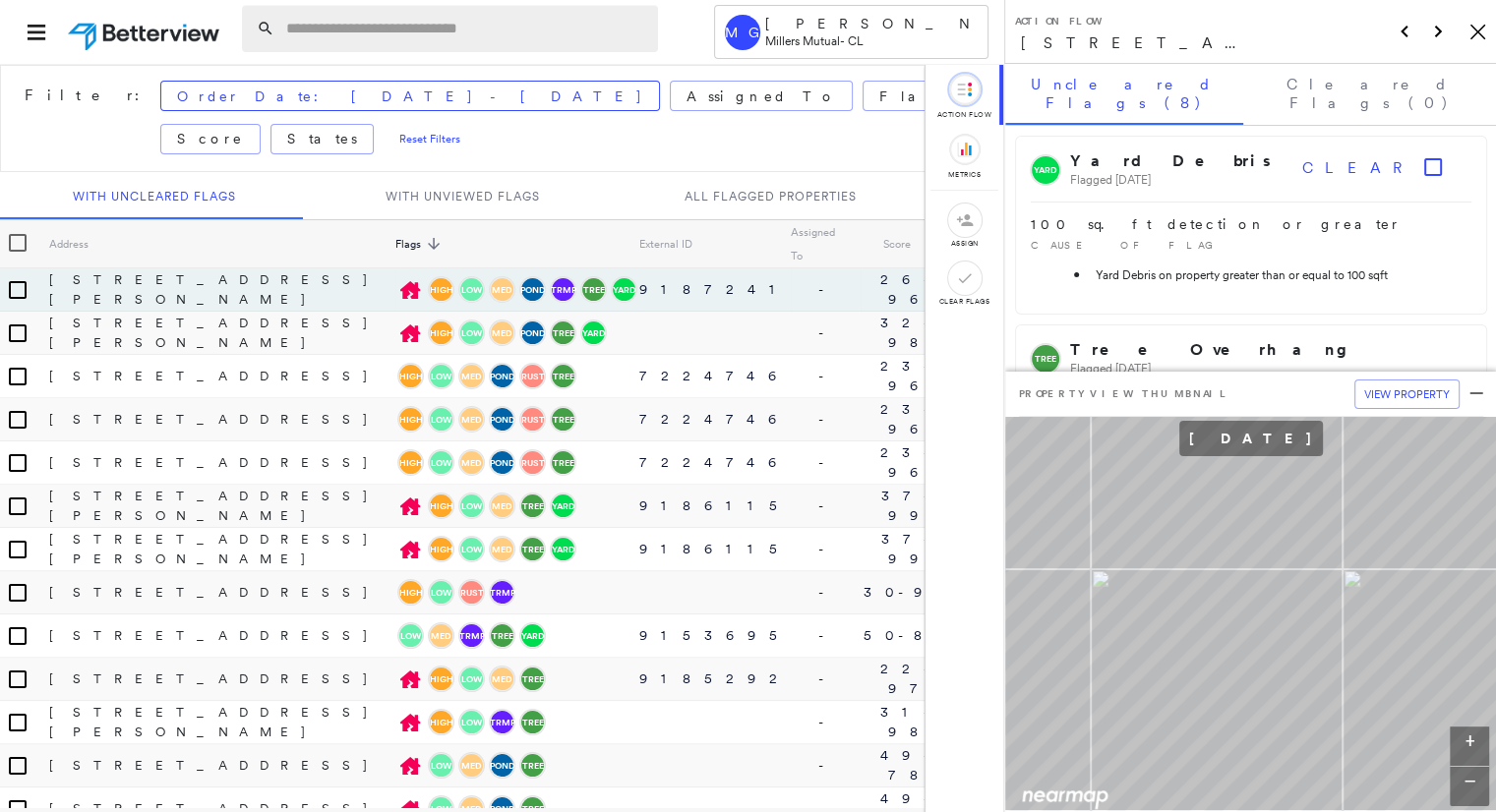 click at bounding box center [466, 29] 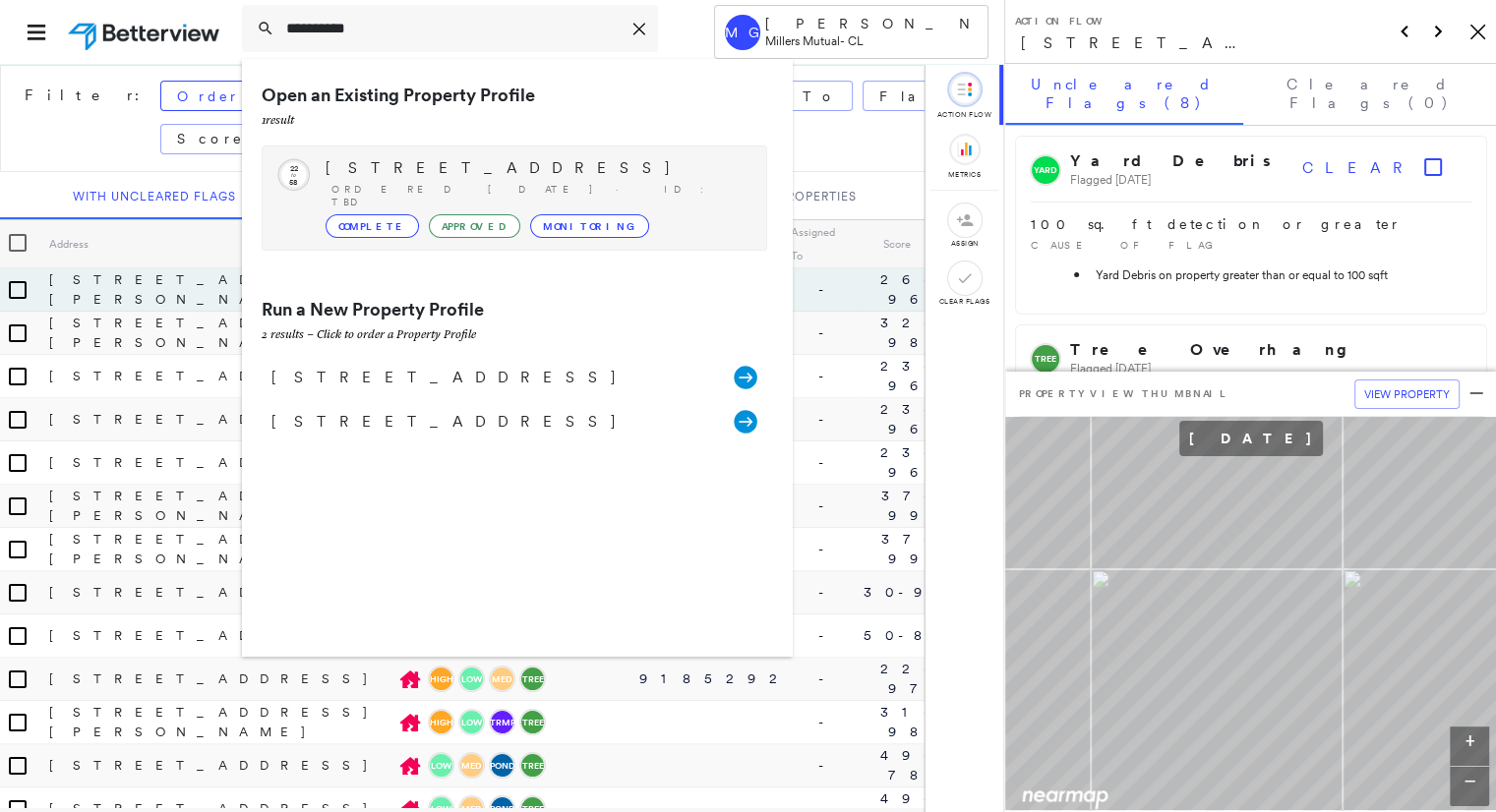 type on "*********" 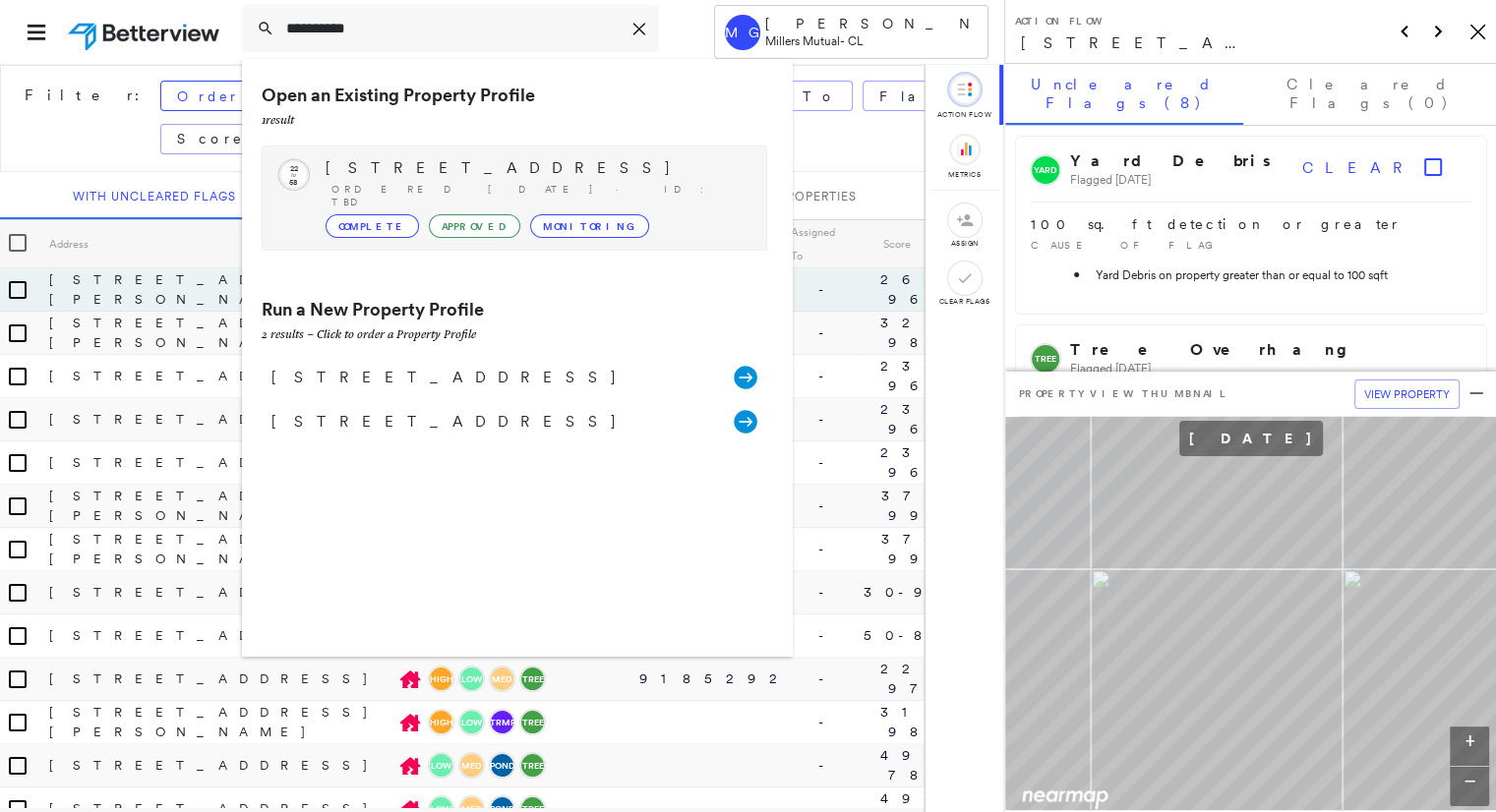 click on "Complete" at bounding box center (372, 226) 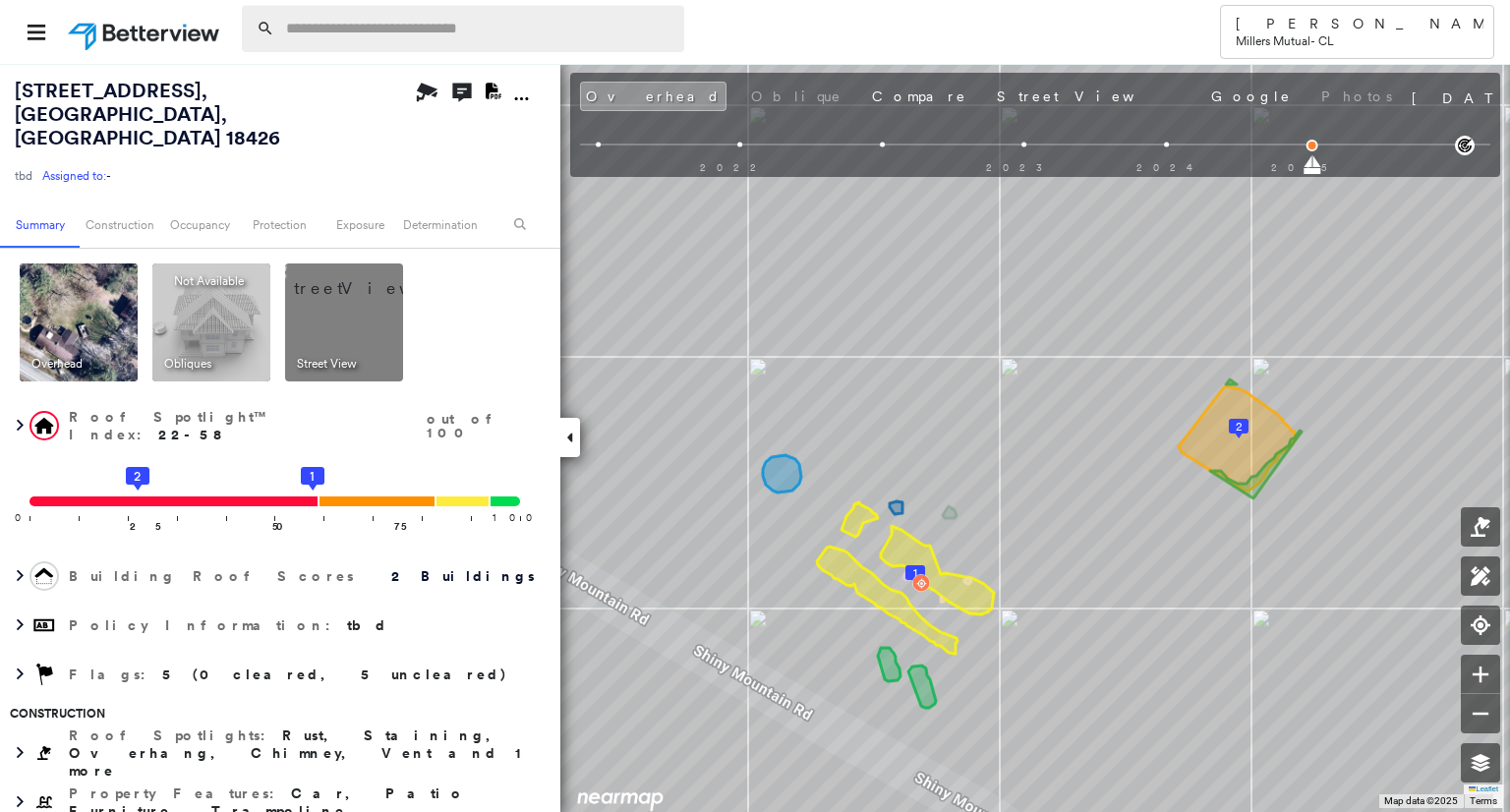 click at bounding box center (479, 29) 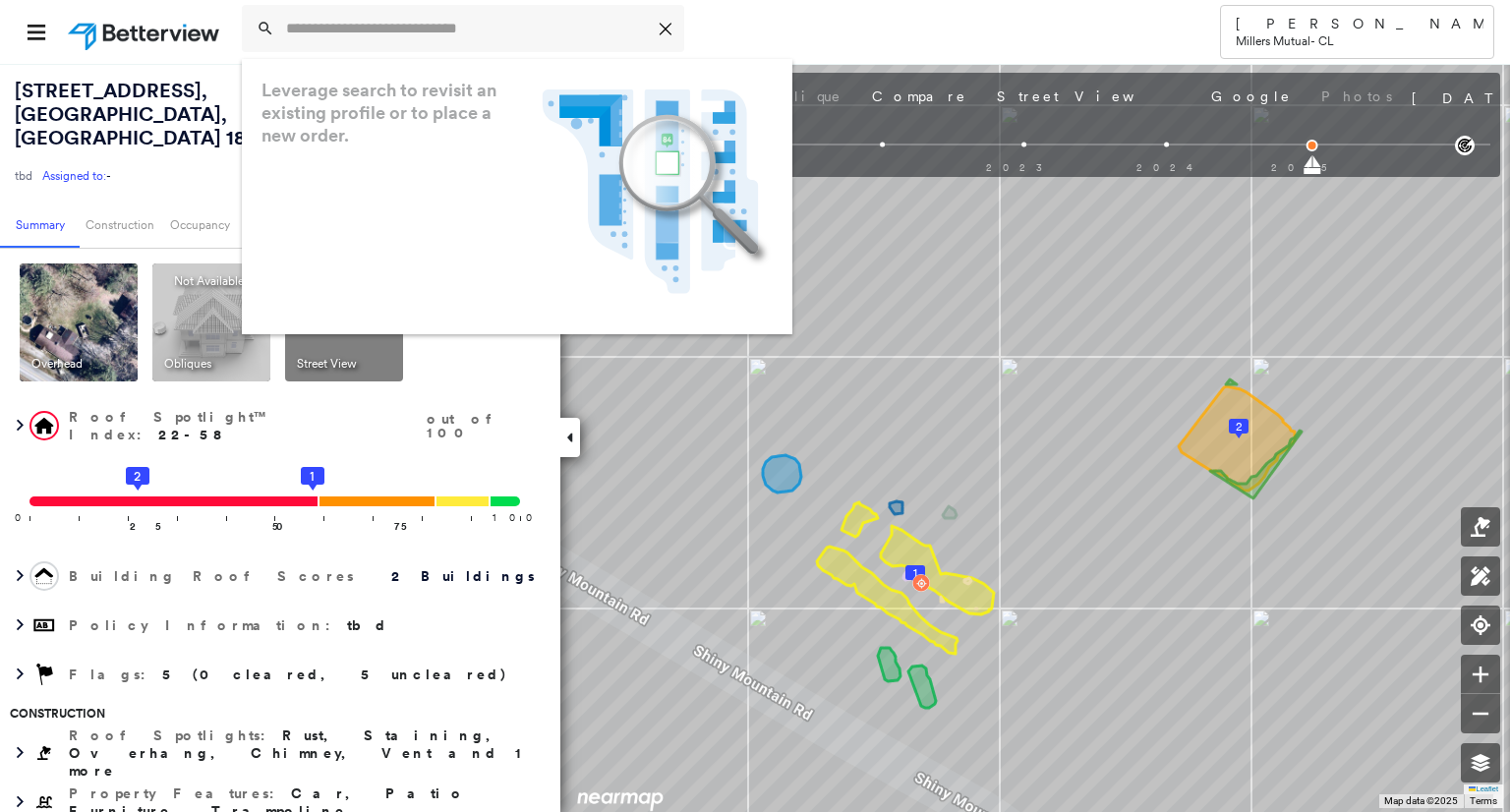 click on "Icon_Closemodal Leverage search to revisit an existing profile or to place a new order. .landscape-no-results-icon_svg__cls-3{fill:#5bafe7}.landscape-no-results-icon_svg__cls-4{fill:#90c5ee}.landscape-no-results-icon_svg__cls-12{fill:#33a4e3}.landscape-no-results-icon_svg__cls-13{fill:#fff}.landscape-no-results-icon_svg__cls-15{opacity:.3;mix-blend-mode:multiply}.landscape-no-results-icon_svg__cls-17{fill:#00a74f}" at bounding box center (703, 31) 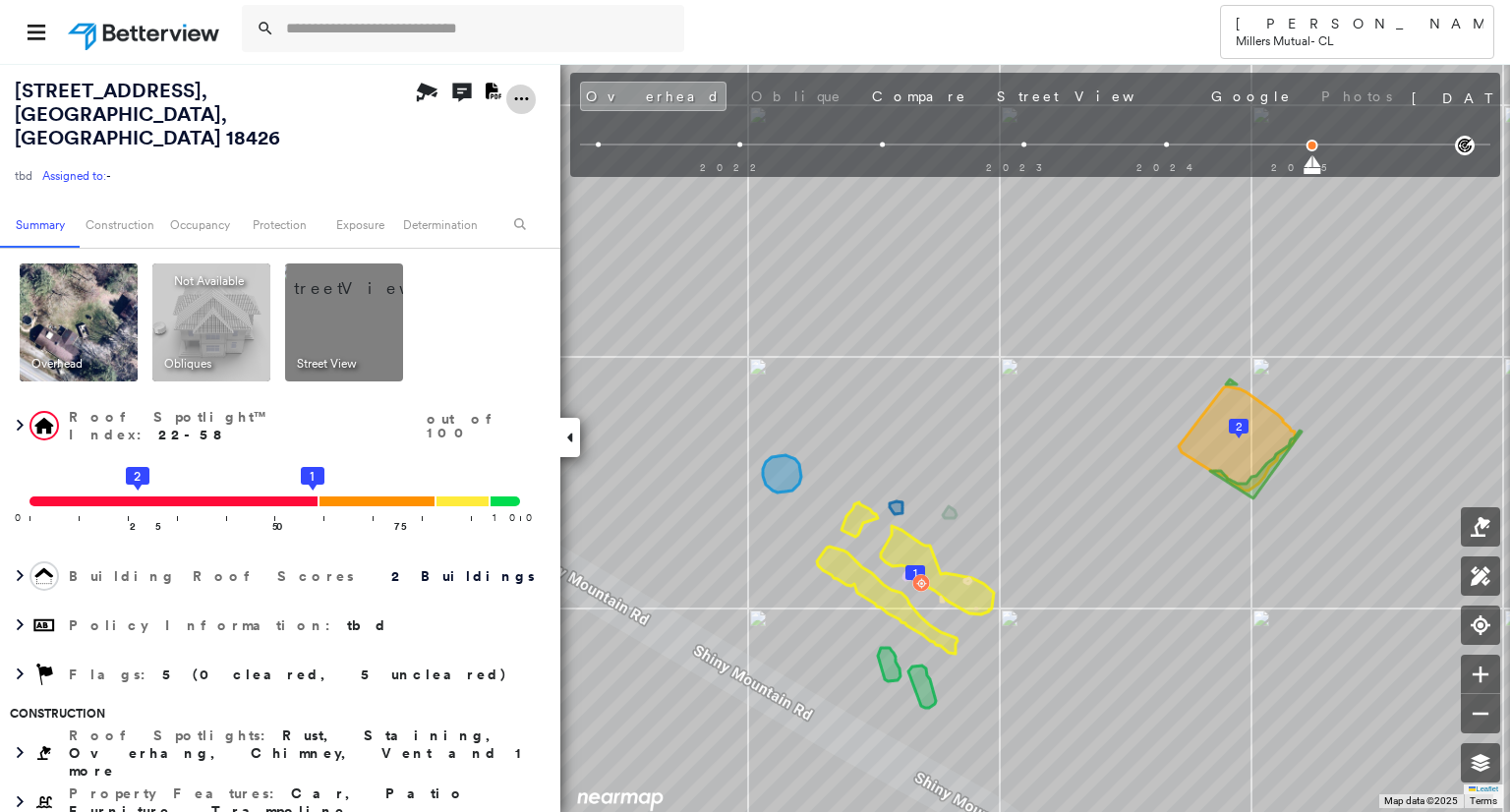 click 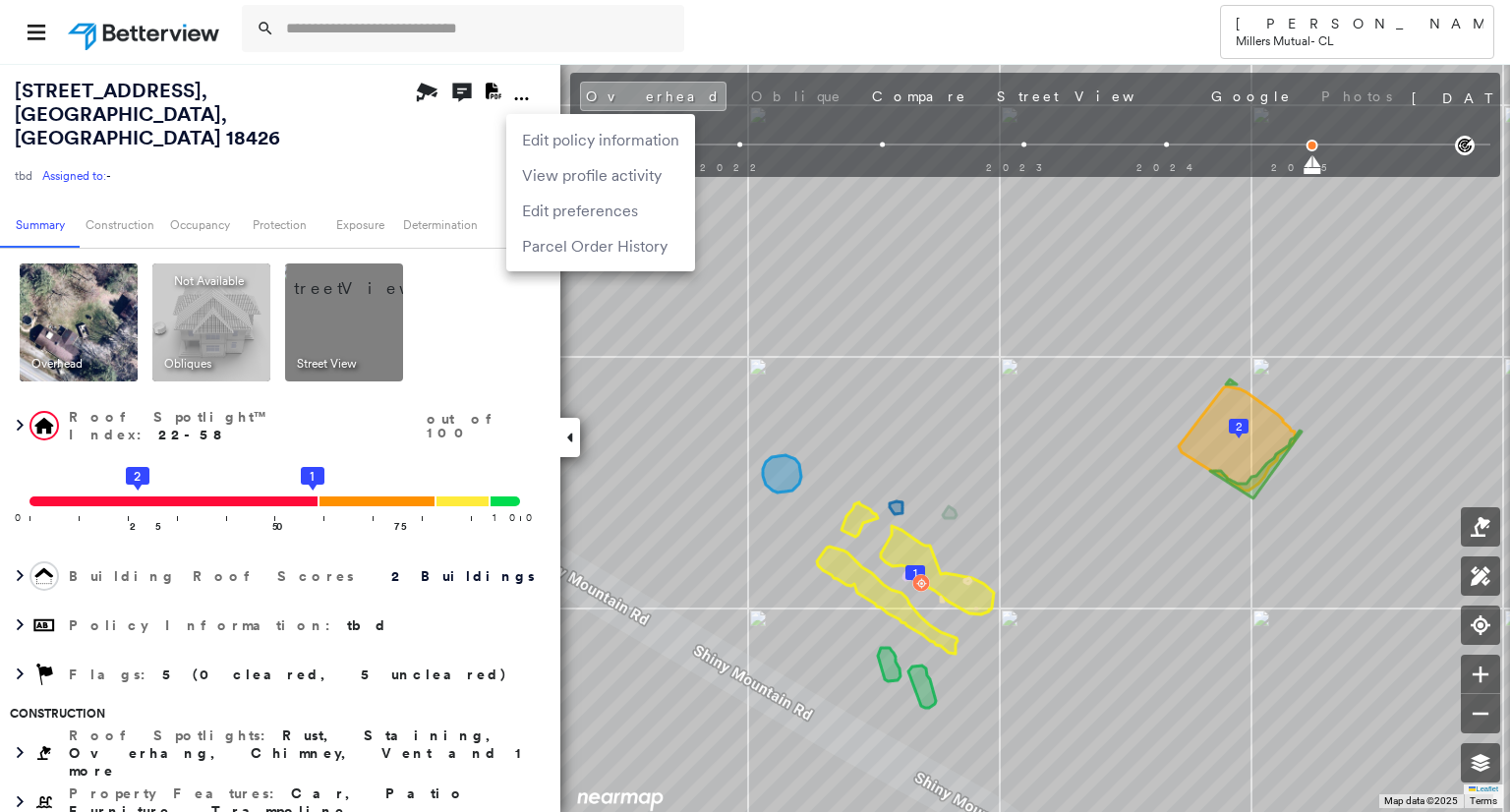 click on "Edit policy information" at bounding box center (601, 140) 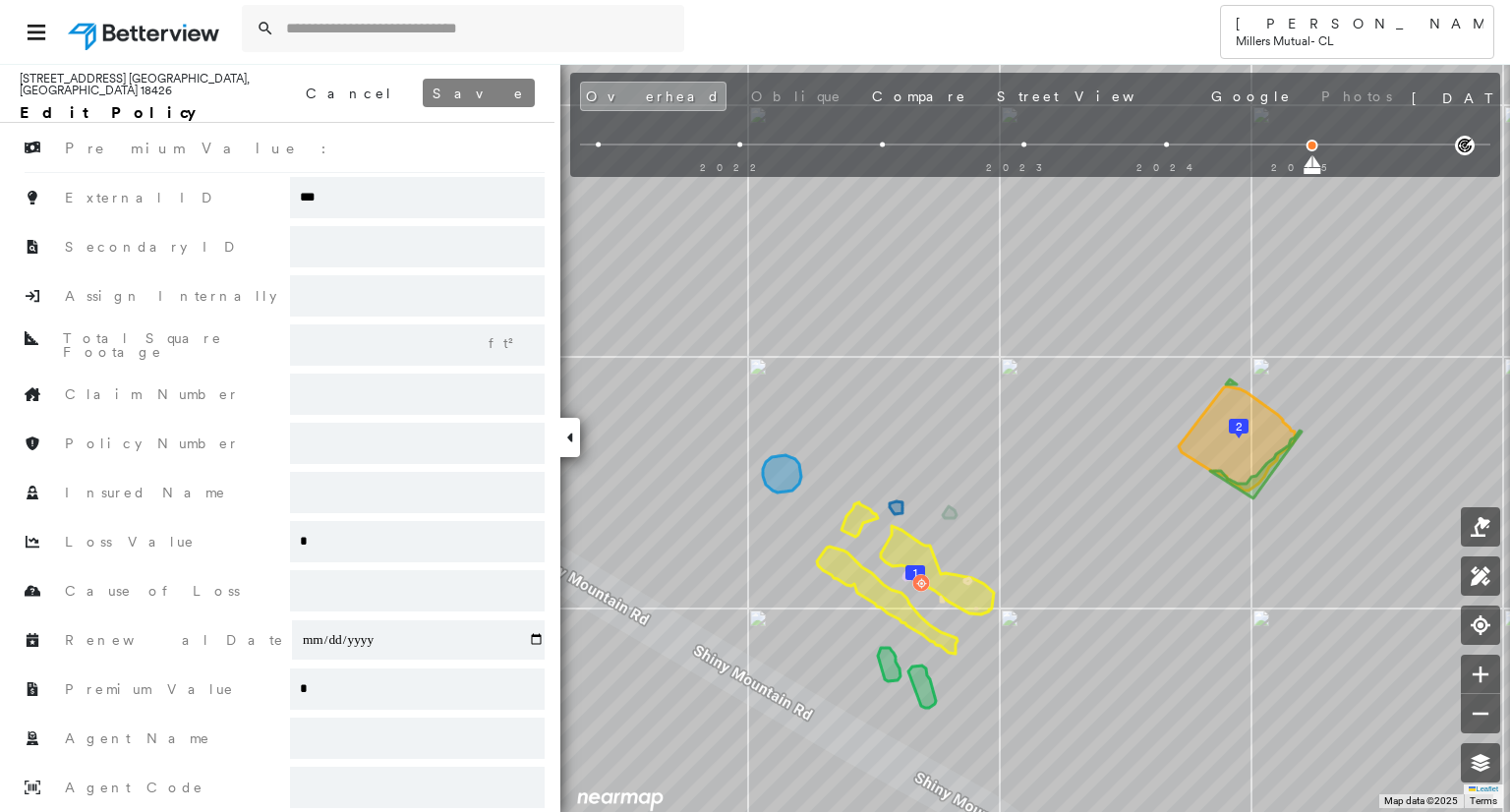 drag, startPoint x: 405, startPoint y: 190, endPoint x: 255, endPoint y: 212, distance: 151.6047 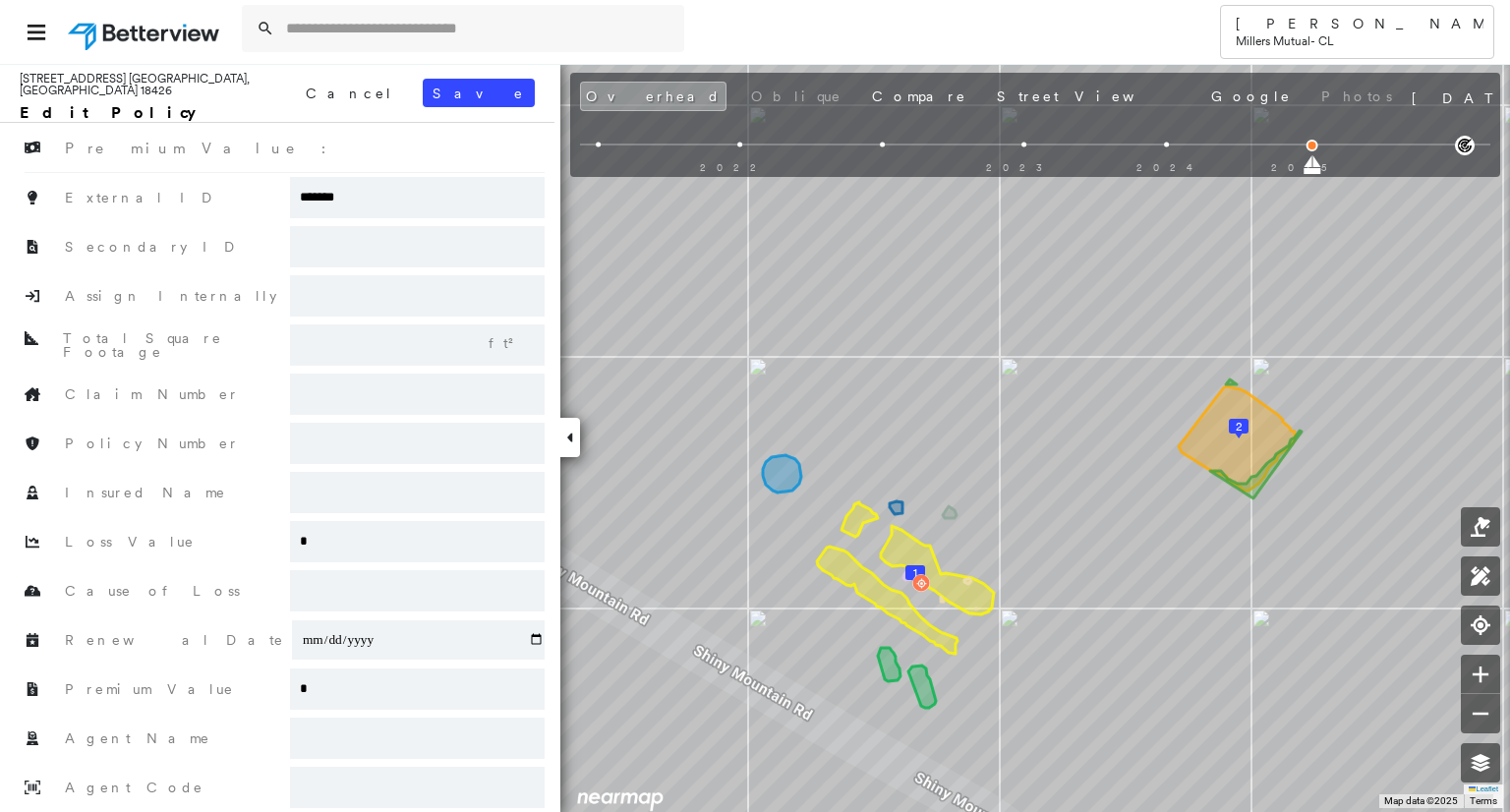 type on "*******" 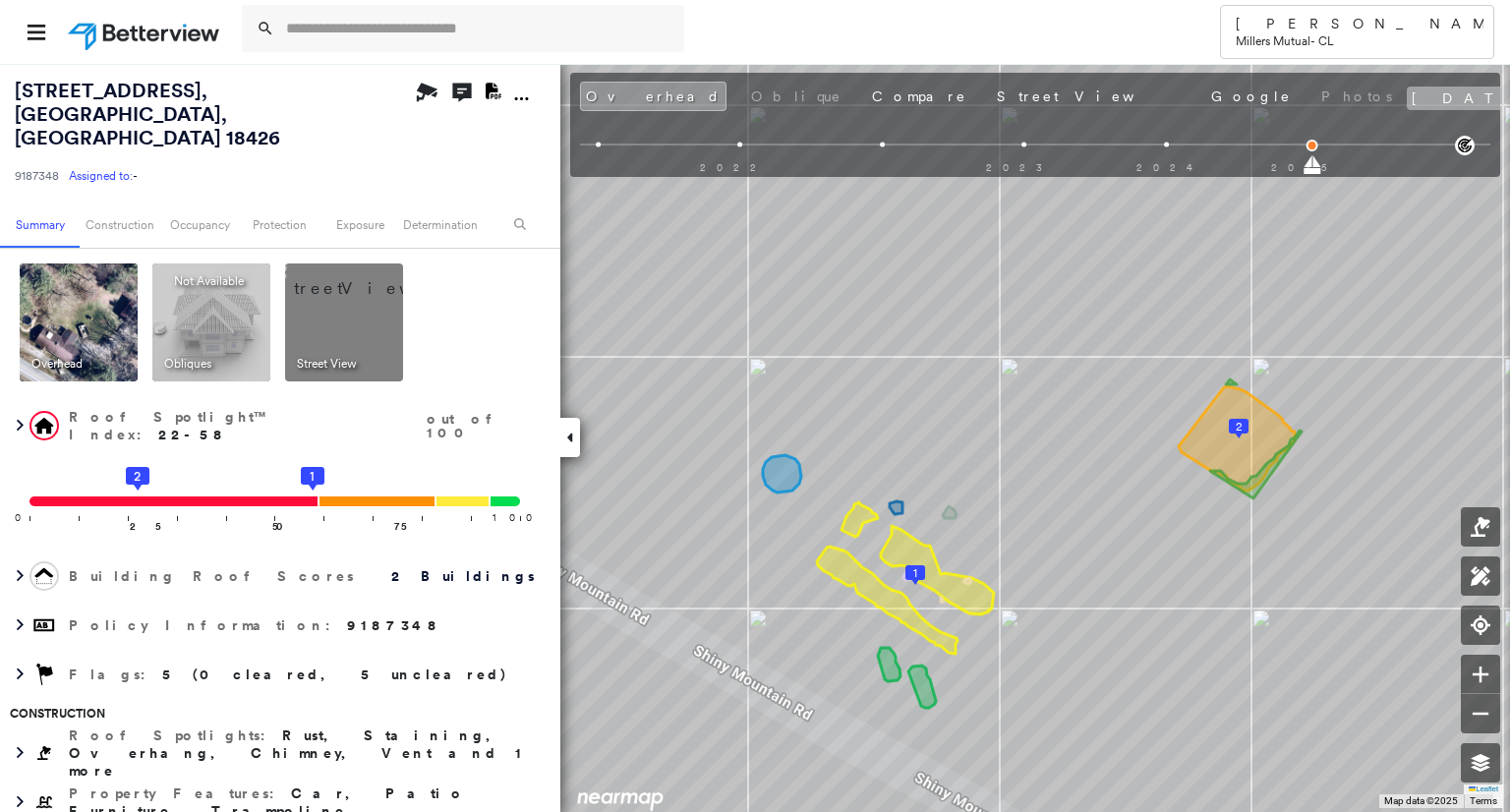 click on "[DATE]" at bounding box center [1481, 98] 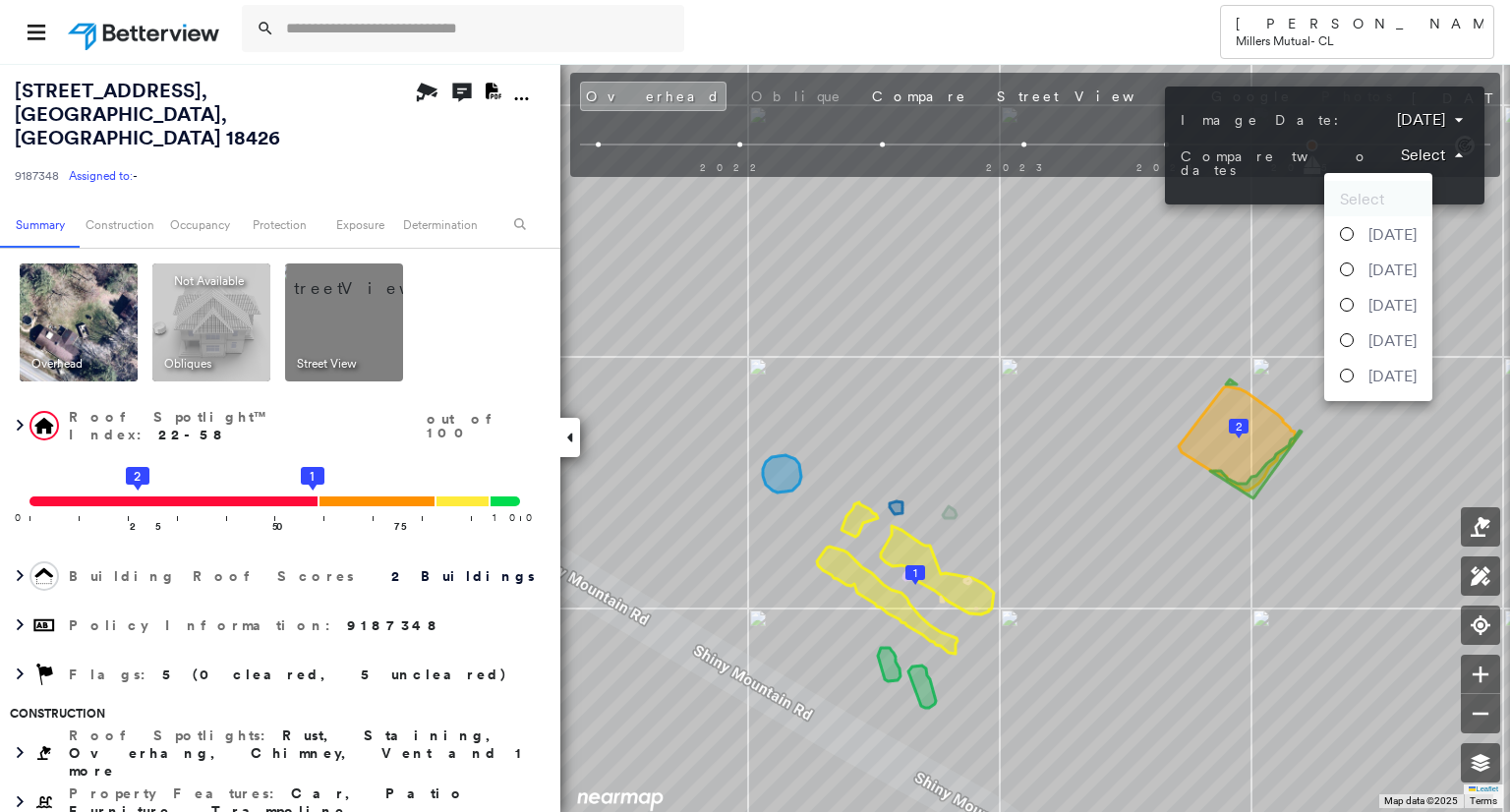 click on "Tower [PERSON_NAME] Mutual  -   CL [STREET_ADDRESS] 9187348 Assigned to:  - Assigned to:  - 9187348 Assigned to:  - Open Comments Download PDF Report Summary Construction Occupancy Protection Exposure Determination Overhead Obliques Not Available ; Street View Roof Spotlight™ Index :  22-58 out of 100 0 100 25 2 50 75 1 Building Roof Scores 2 Buildings Policy Information :  9187348 Flags :  5 (0 cleared, 5 uncleared) Construction Roof Spotlights :  Rust, Staining, Overhang, Chimney, Vent and 1 more Property Features :  Car, Patio Furniture, Trampoline Roof Size & Shape :  2 buildings  Occupancy Place Detail Protection Exposure FEMA Risk Index Additional Perils Determination Flags :  5 (0 cleared, 5 uncleared) Uncleared Flags (5) Cleared Flags  (0) Tree Tree Overhang Flagged [DATE] Clear TRMP Trampoline Flagged [DATE] Clear RUST Rust Flagged [DATE] Clear HIGH High Flagged [DATE] Clear MED Medium Flagged [DATE] Clear Action Taken New Entry History General Save" at bounding box center [755, 406] 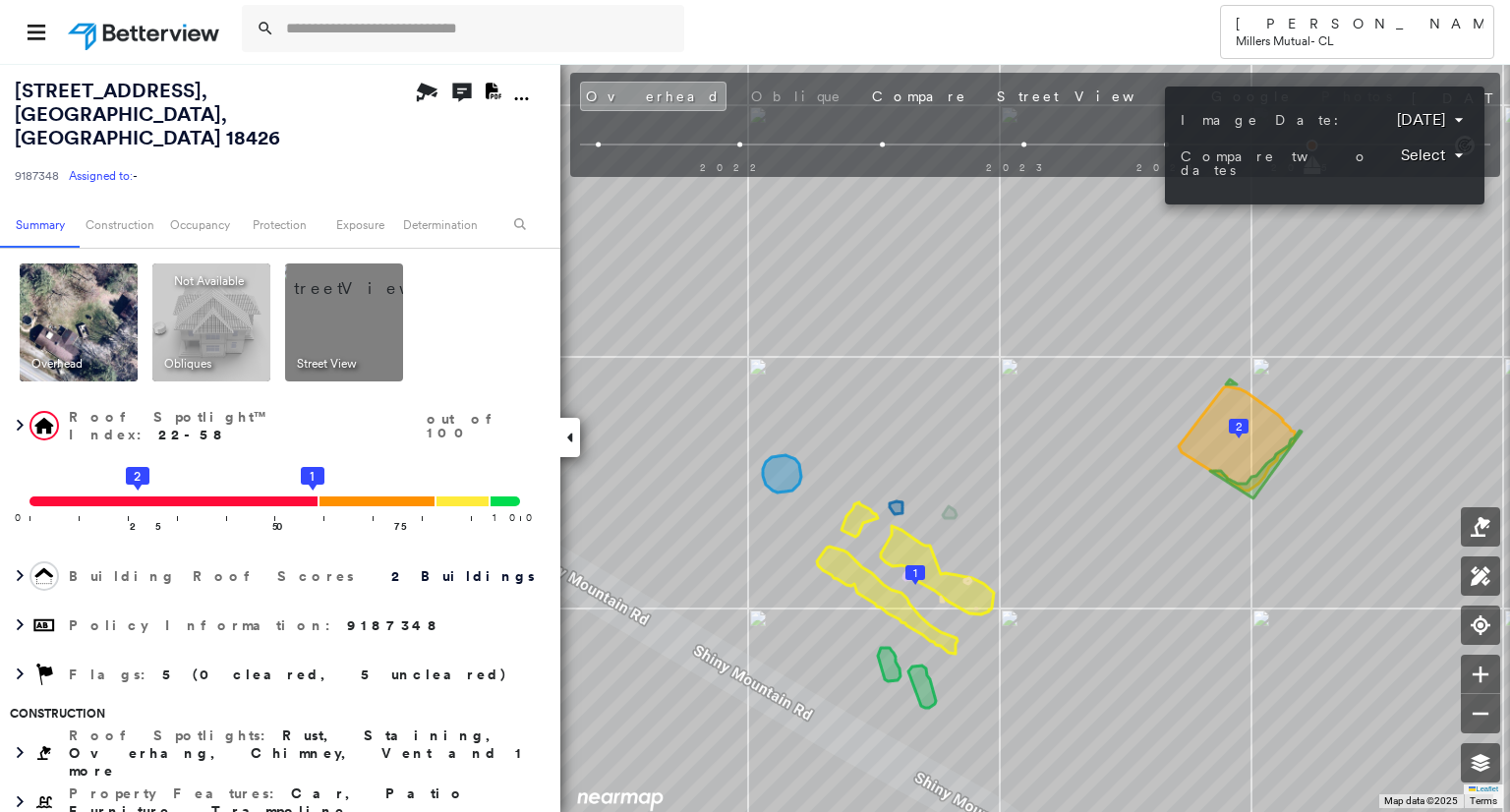 click on "Tower [PERSON_NAME] Mutual  -   CL [STREET_ADDRESS] 9187348 Assigned to:  - Assigned to:  - 9187348 Assigned to:  - Open Comments Download PDF Report Summary Construction Occupancy Protection Exposure Determination Overhead Obliques Not Available ; Street View Roof Spotlight™ Index :  22-58 out of 100 0 100 25 2 50 75 1 Building Roof Scores 2 Buildings Policy Information :  9187348 Flags :  5 (0 cleared, 5 uncleared) Construction Roof Spotlights :  Rust, Staining, Overhang, Chimney, Vent and 1 more Property Features :  Car, Patio Furniture, Trampoline Roof Size & Shape :  2 buildings  Occupancy Place Detail Protection Exposure FEMA Risk Index Additional Perils Determination Flags :  5 (0 cleared, 5 uncleared) Uncleared Flags (5) Cleared Flags  (0) Tree Tree Overhang Flagged [DATE] Clear TRMP Trampoline Flagged [DATE] Clear RUST Rust Flagged [DATE] Clear HIGH High Flagged [DATE] Clear MED Medium Flagged [DATE] Clear Action Taken New Entry History General Save" at bounding box center [755, 406] 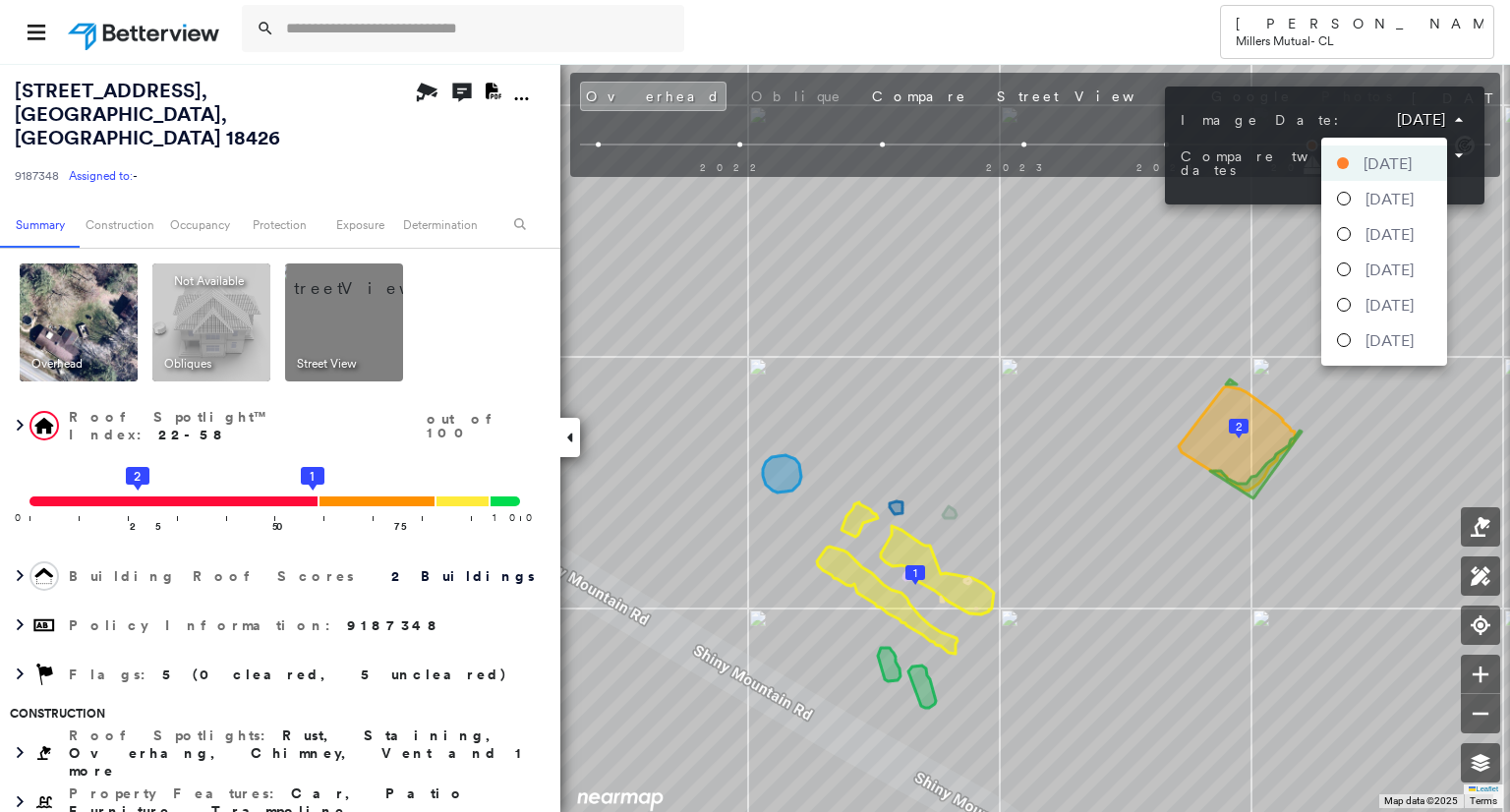 click at bounding box center (755, 406) 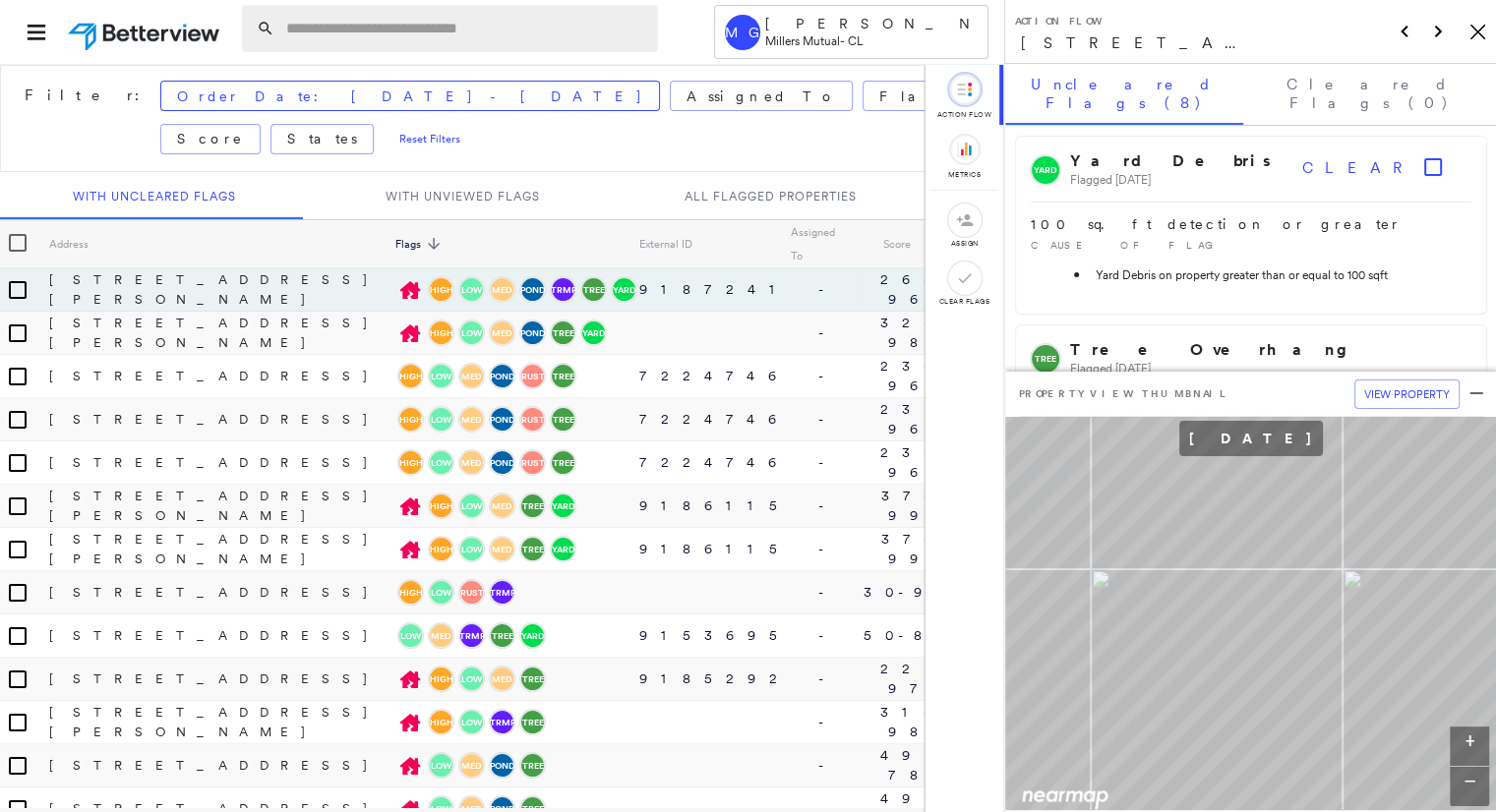 click at bounding box center [466, 29] 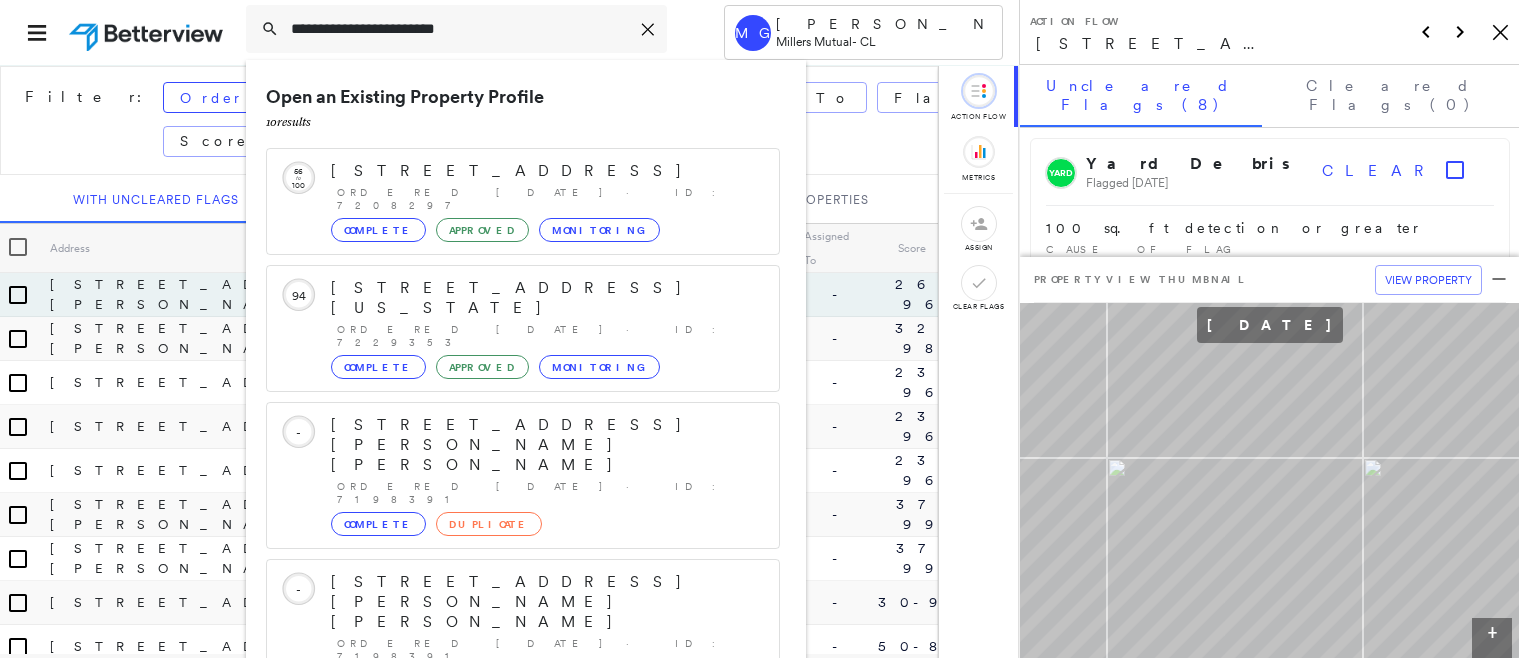 type on "**********" 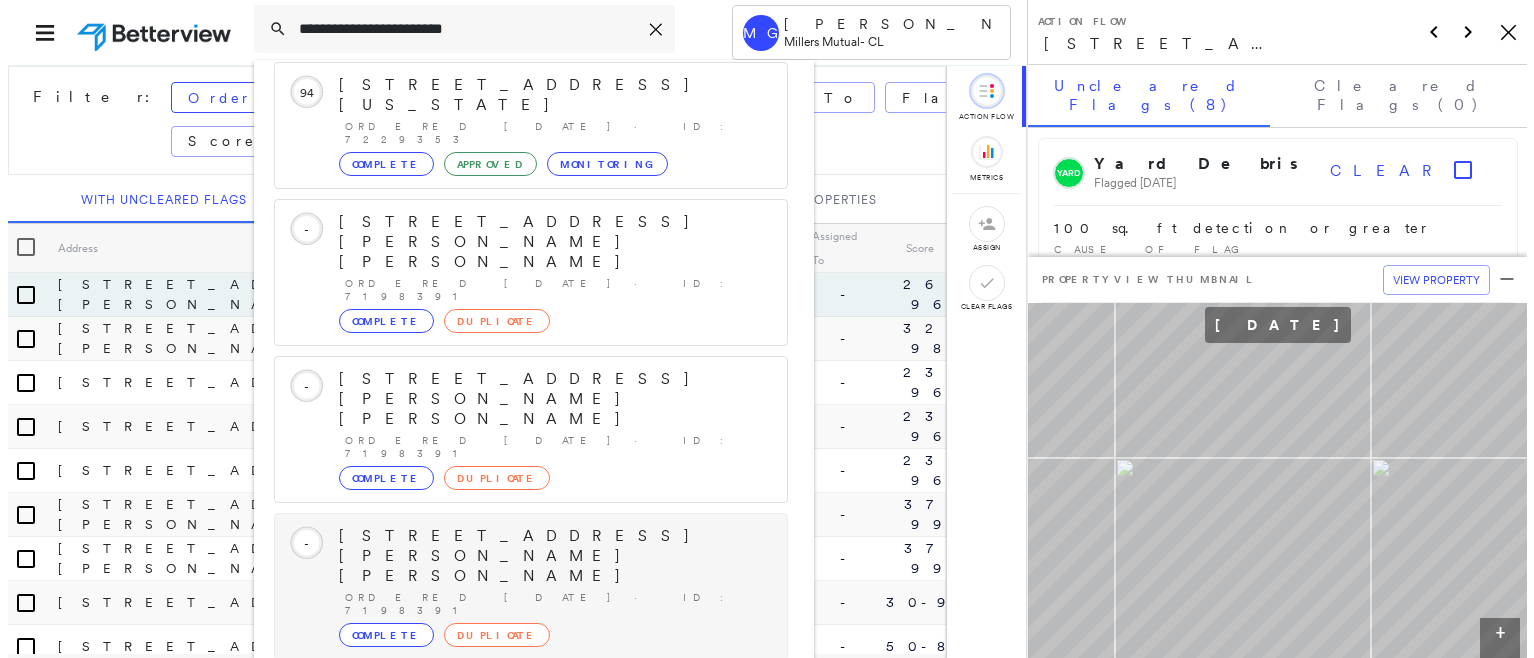 scroll, scrollTop: 213, scrollLeft: 0, axis: vertical 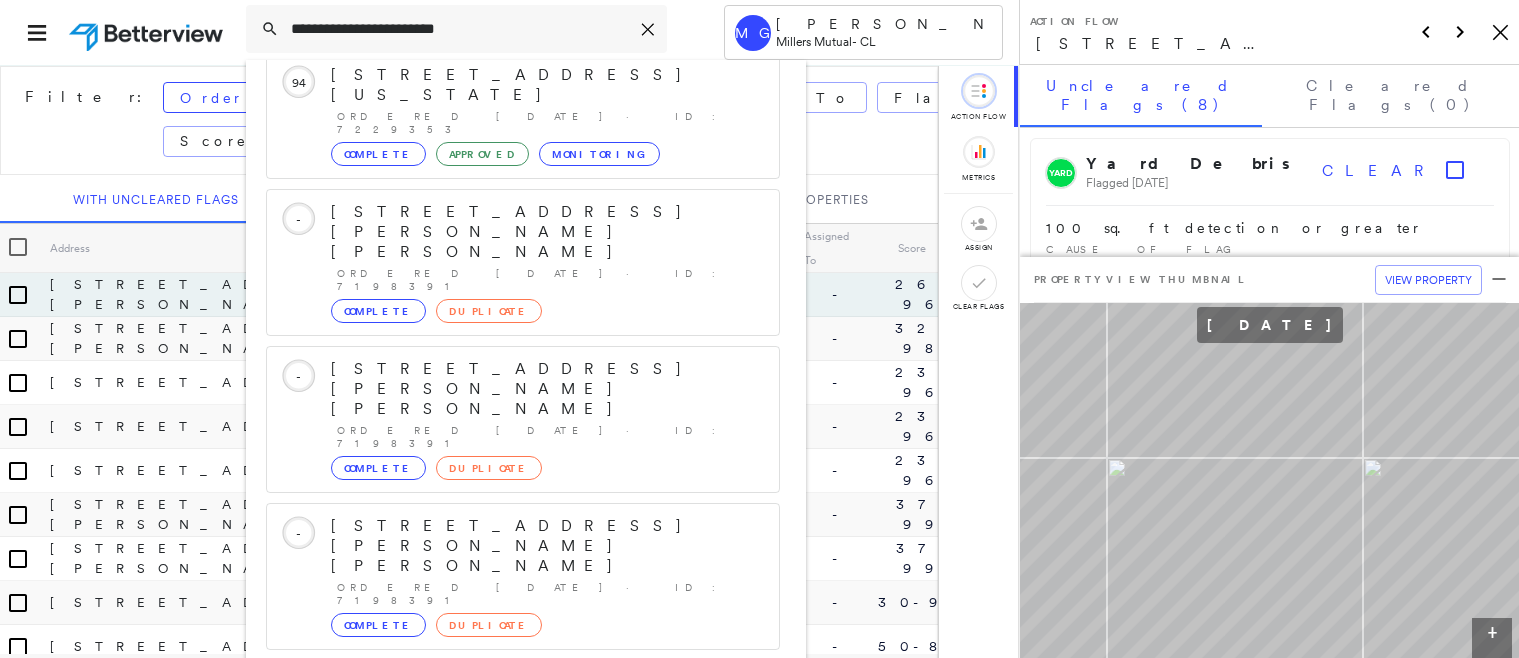 click on "[STREET_ADDRESS][PERSON_NAME] Group Created with Sketch." at bounding box center (523, 830) 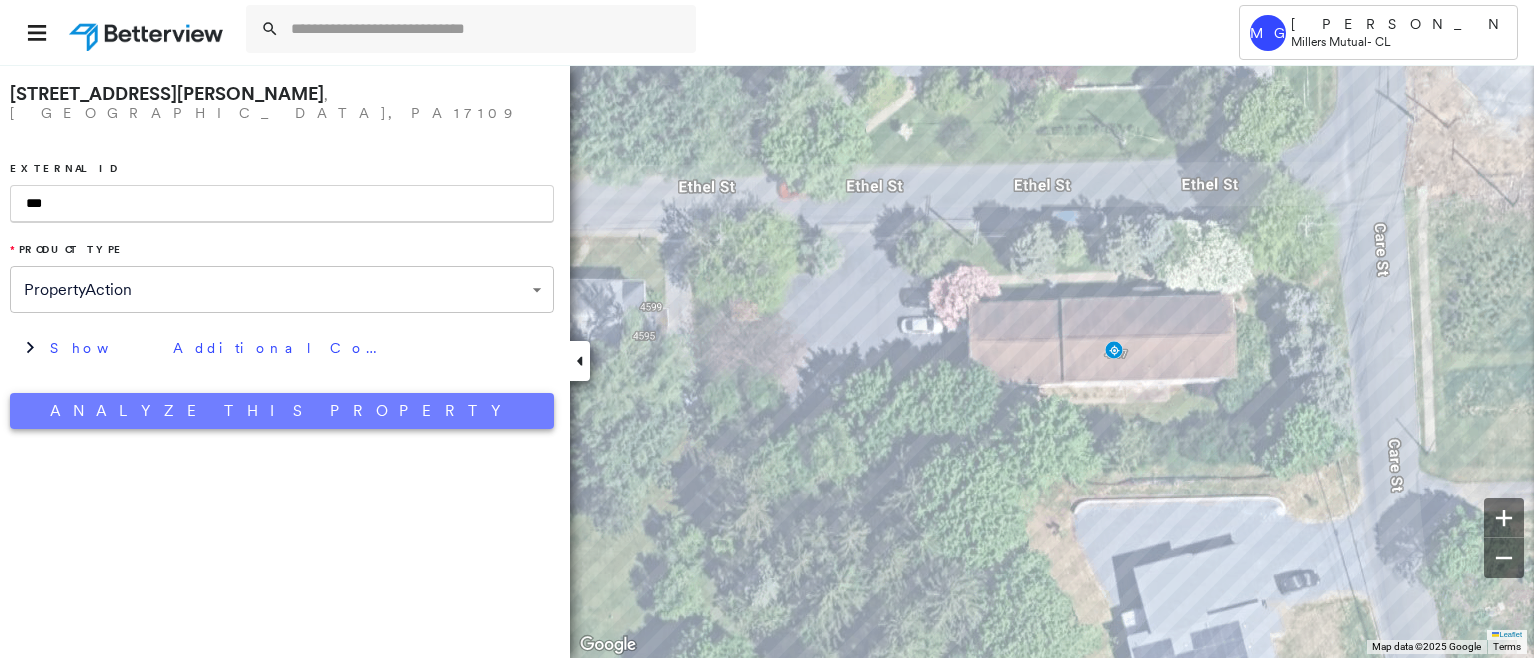 type on "***" 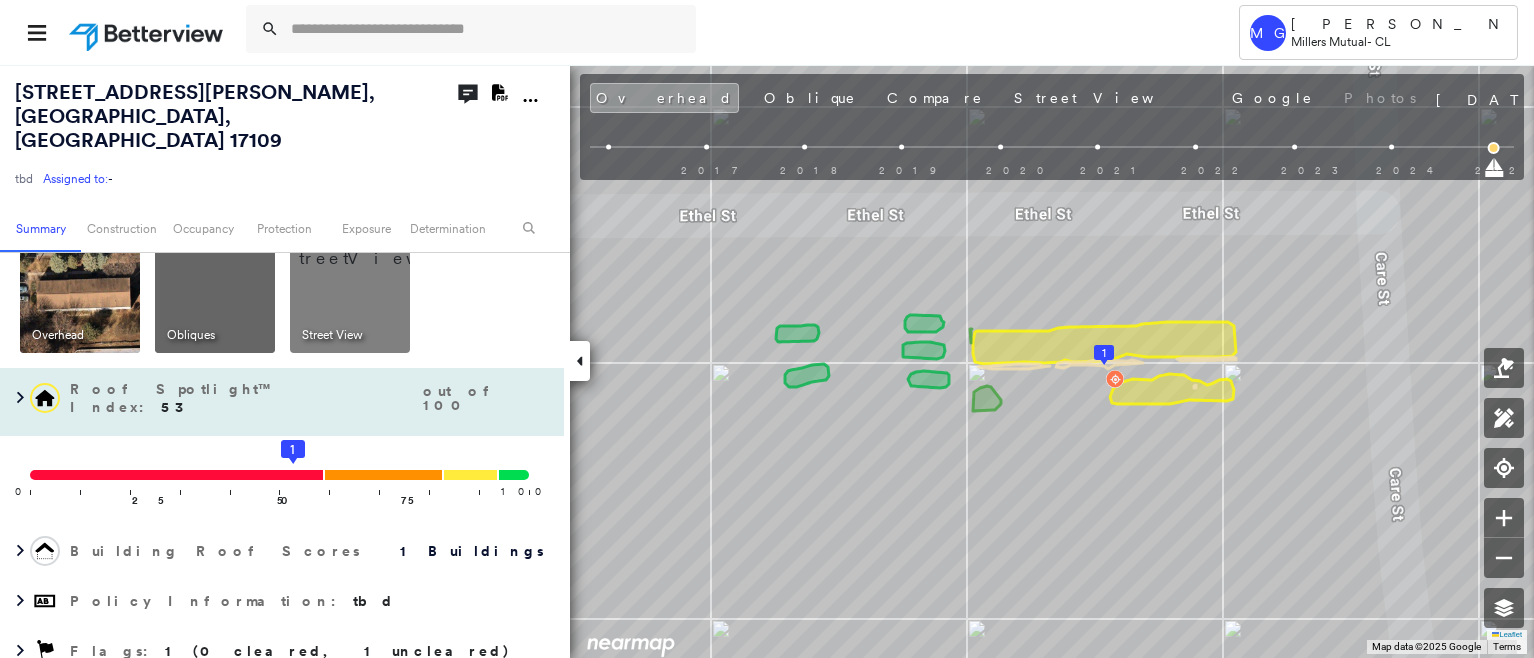 scroll, scrollTop: 0, scrollLeft: 0, axis: both 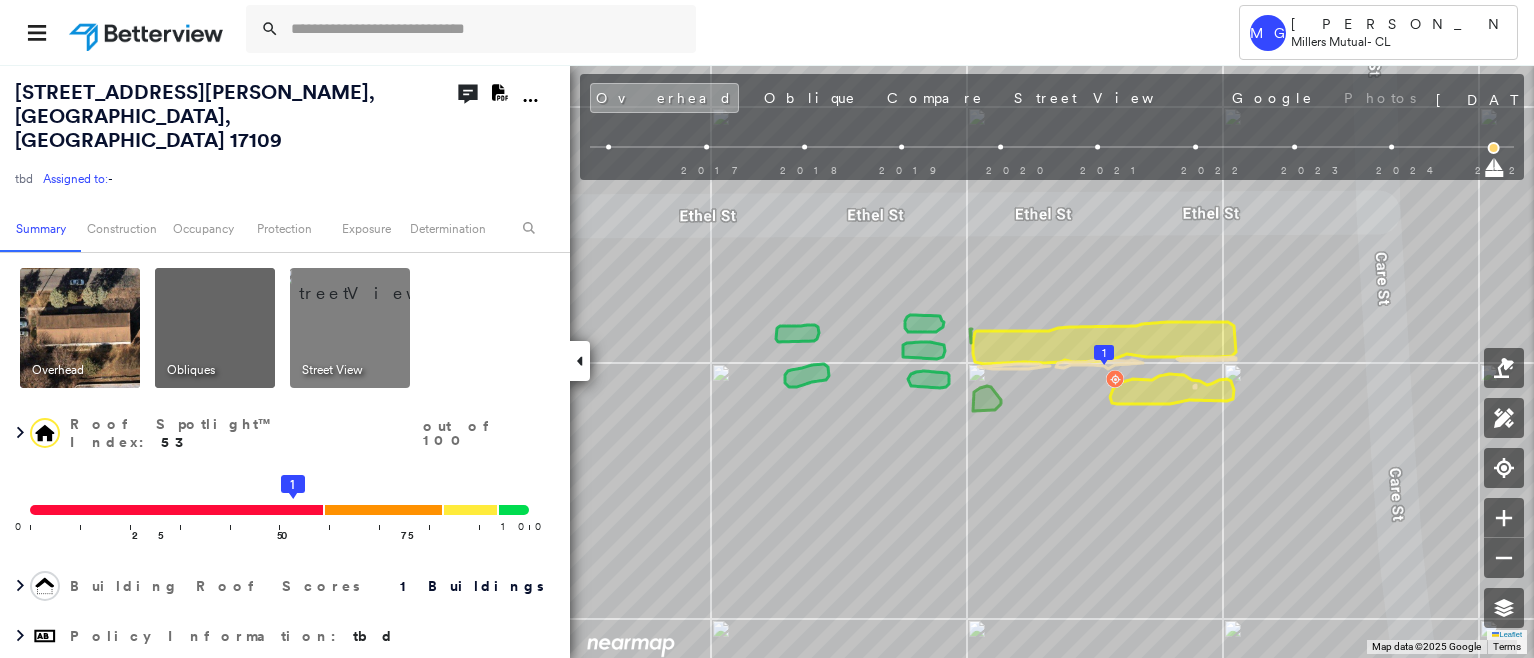 click at bounding box center [374, 283] 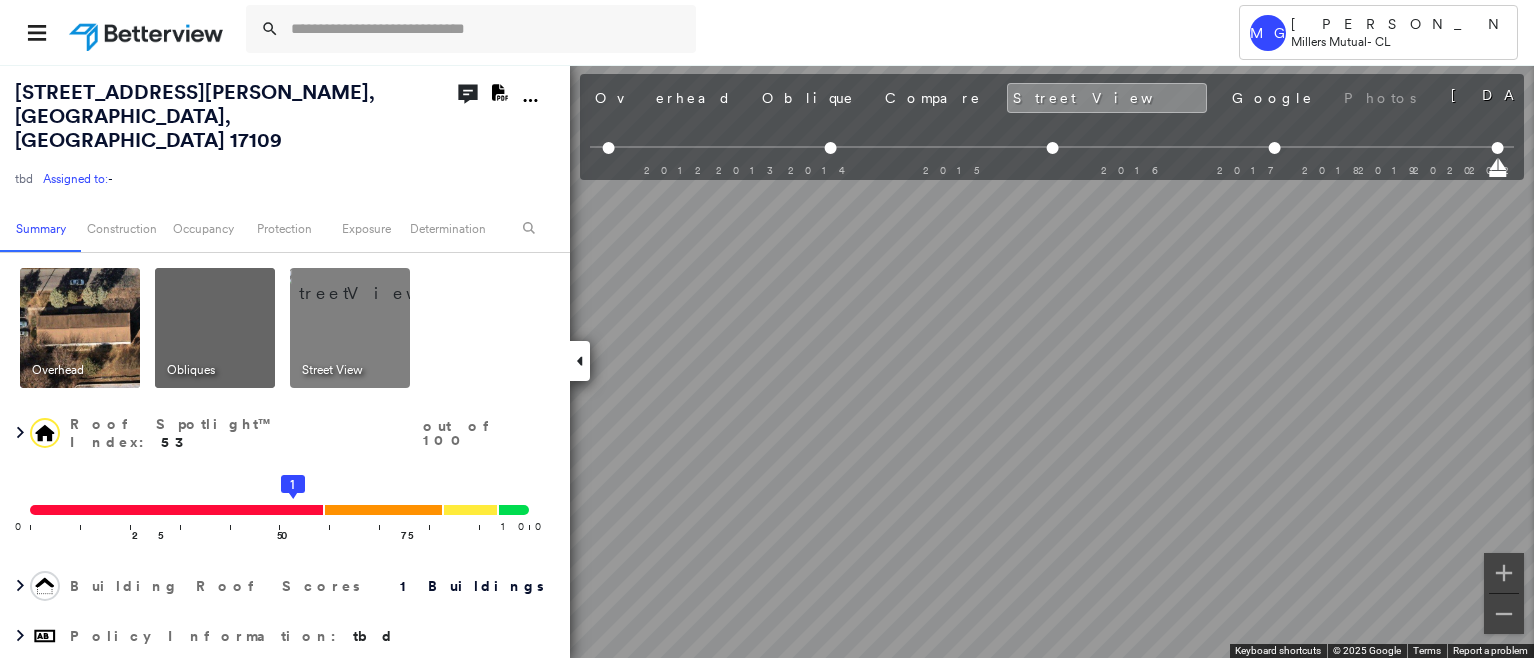 click on "Tower MG [PERSON_NAME] Mutual  -   CL [STREET_ADDRESS][PERSON_NAME] tbd Assigned to:  - Assigned to:  - tbd Assigned to:  - Open Comments Download PDF Report Summary Construction Occupancy Protection Exposure Determination Overhead Obliques Street View Roof Spotlight™ Index :  53 out of 100 0 100 25 50 75 1 Building Roof Scores 1 Buildings Policy Information :  tbd Flags :  1 (0 cleared, 1 uncleared) Construction Roof Spotlights :  Staining, Overhang, Vent Property Features :  Car Roof Size & Shape :  1 building  - [PERSON_NAME] | Asphalt Shingle Occupancy Place Detail Protection Exposure FEMA Risk Index Additional Perils Determination Flags :  1 (0 cleared, 1 uncleared) Uncleared Flags (1) Cleared Flags  (0) MED Medium Flagged [DATE] Clear Action Taken New Entry History Quote/New Business Terms & Conditions Added ACV Endorsement Added Cosmetic Endorsement Inspection/Loss Control Report Information Added to Inspection Survey Onsite Inspection Ordered Determined No Inspection Needed General Save" at bounding box center (767, 329) 